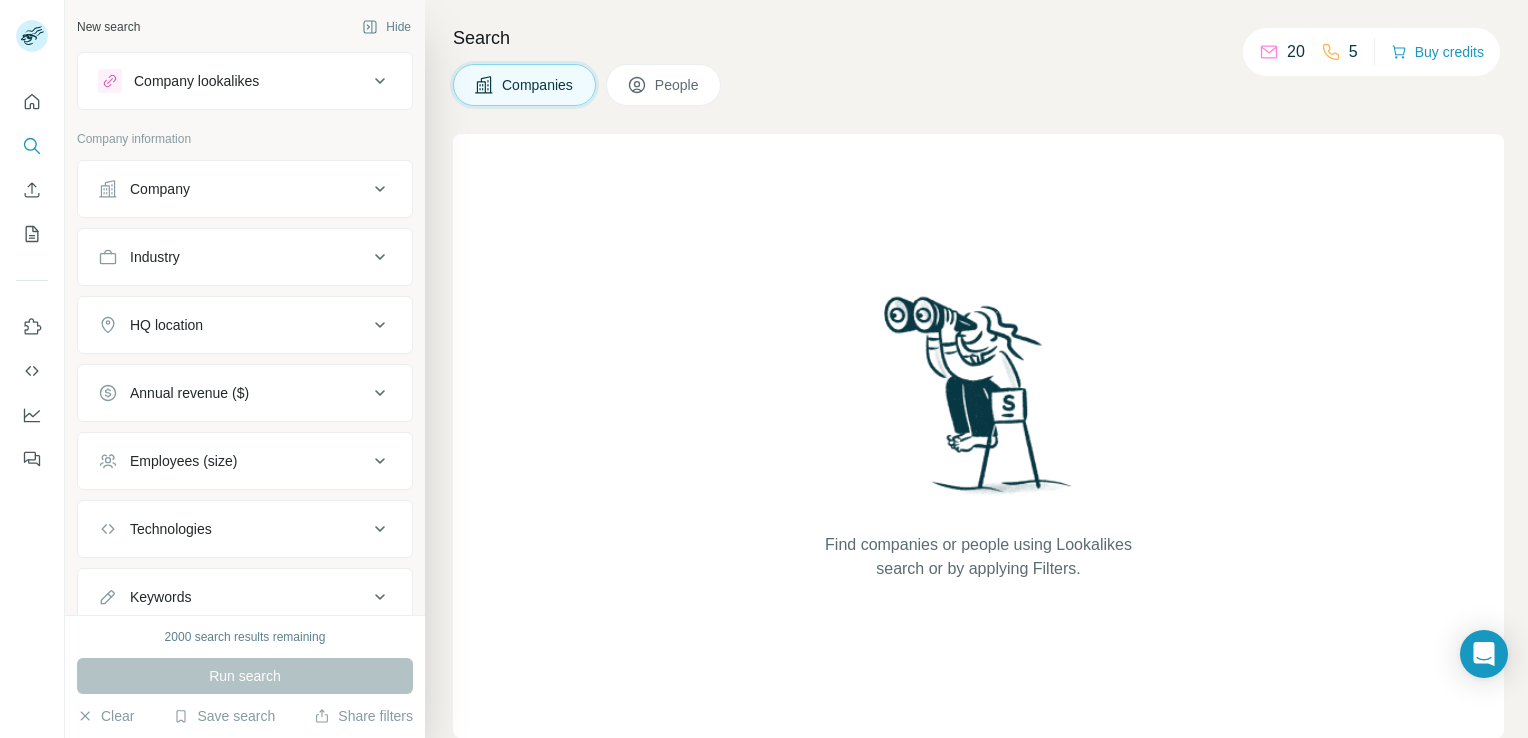 scroll, scrollTop: 0, scrollLeft: 0, axis: both 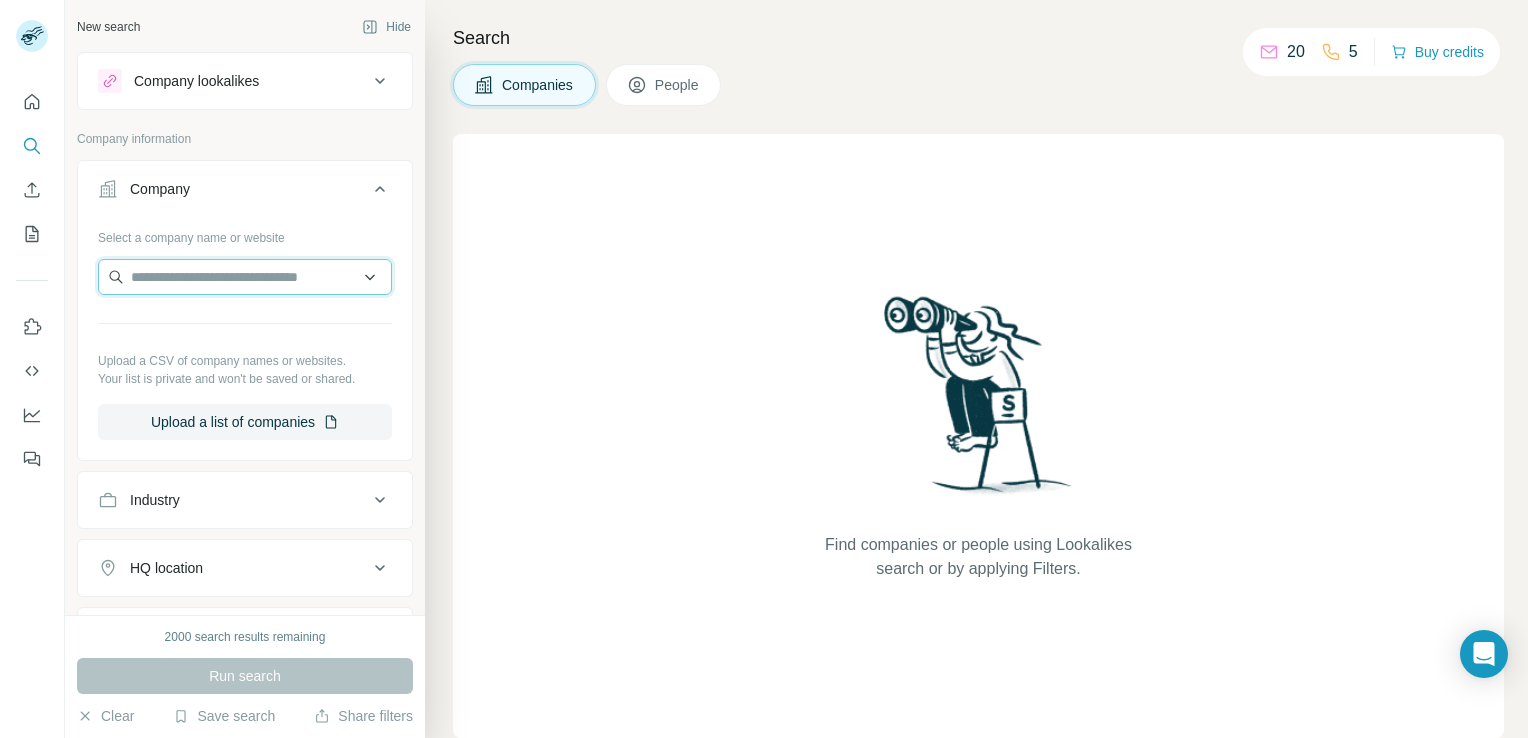 click at bounding box center (245, 277) 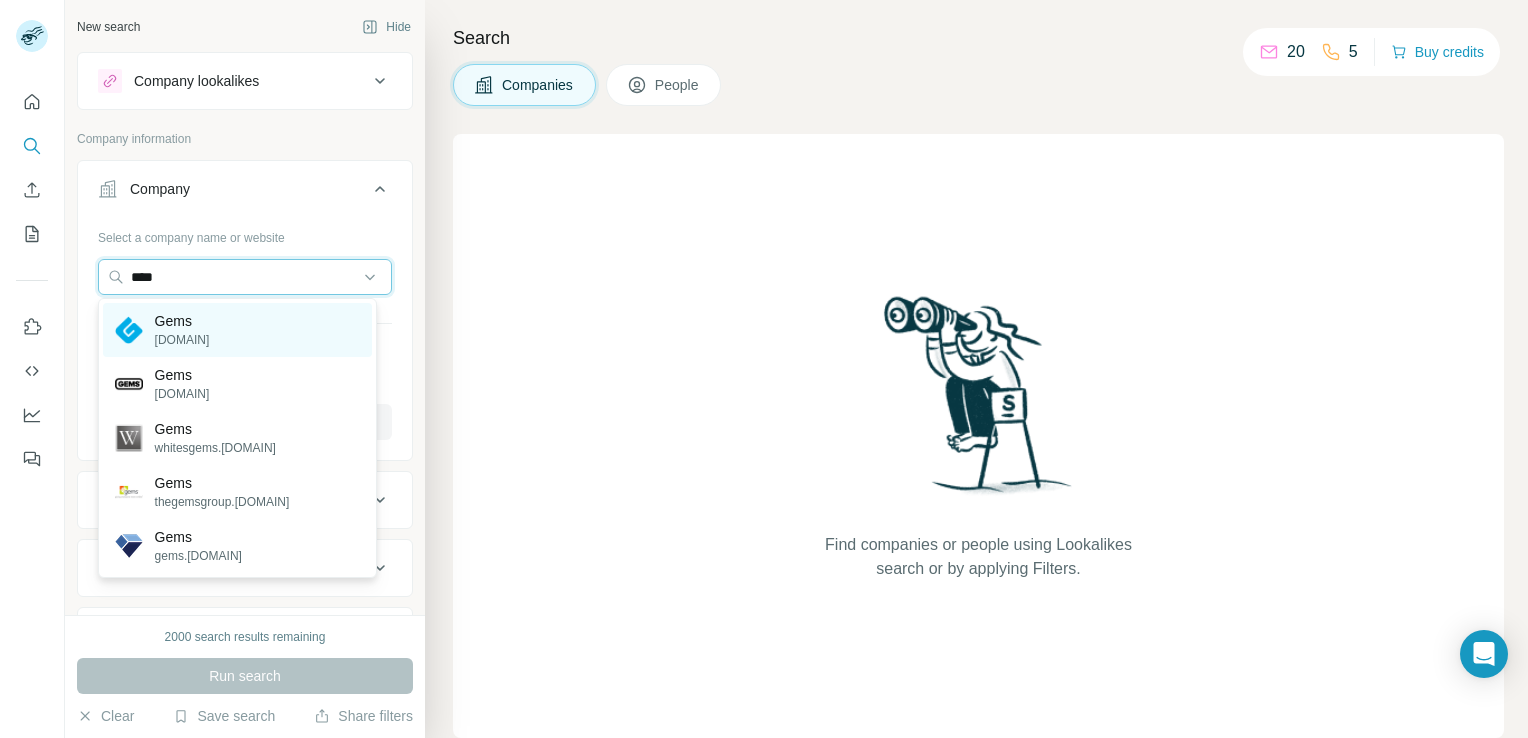 type on "****" 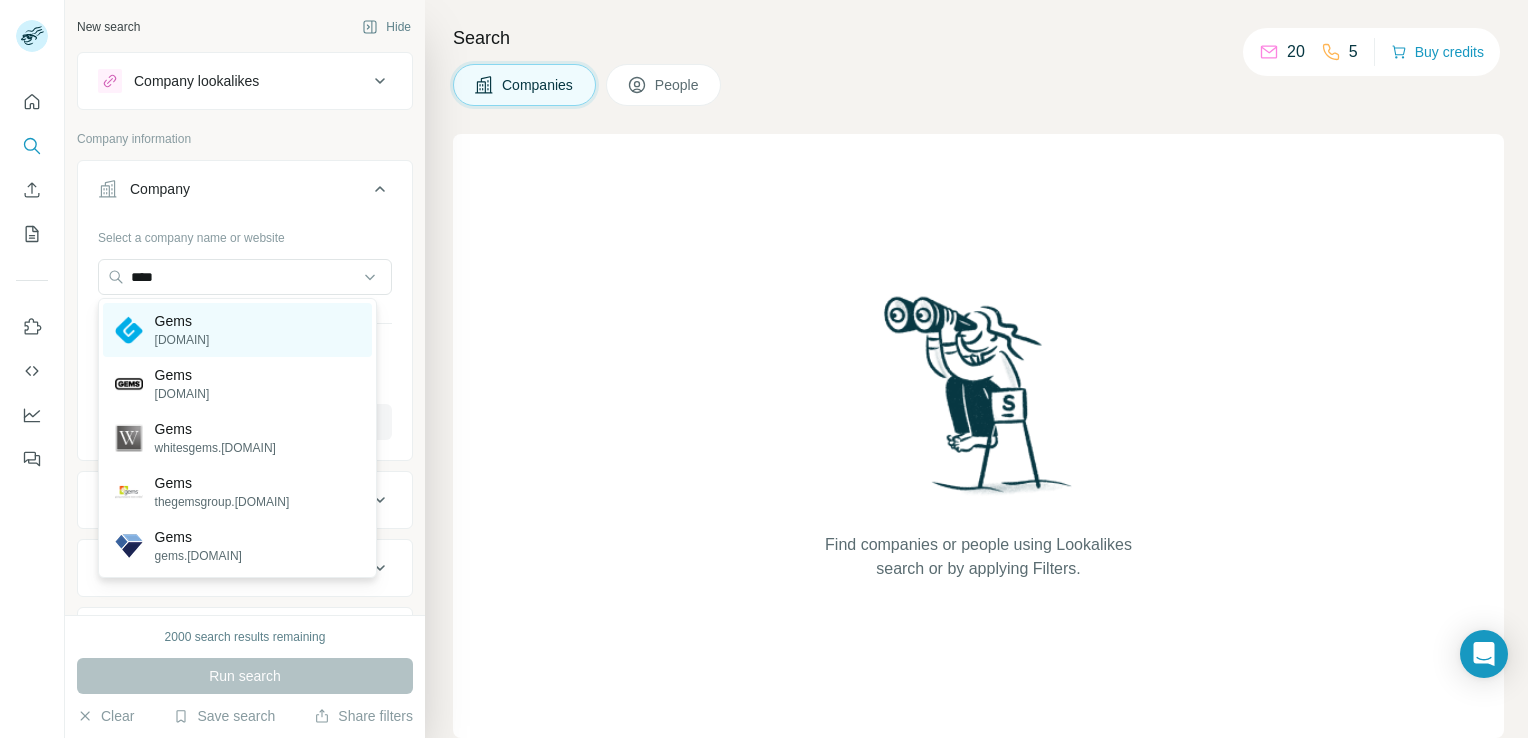 click on "[DOMAIN]" at bounding box center (182, 340) 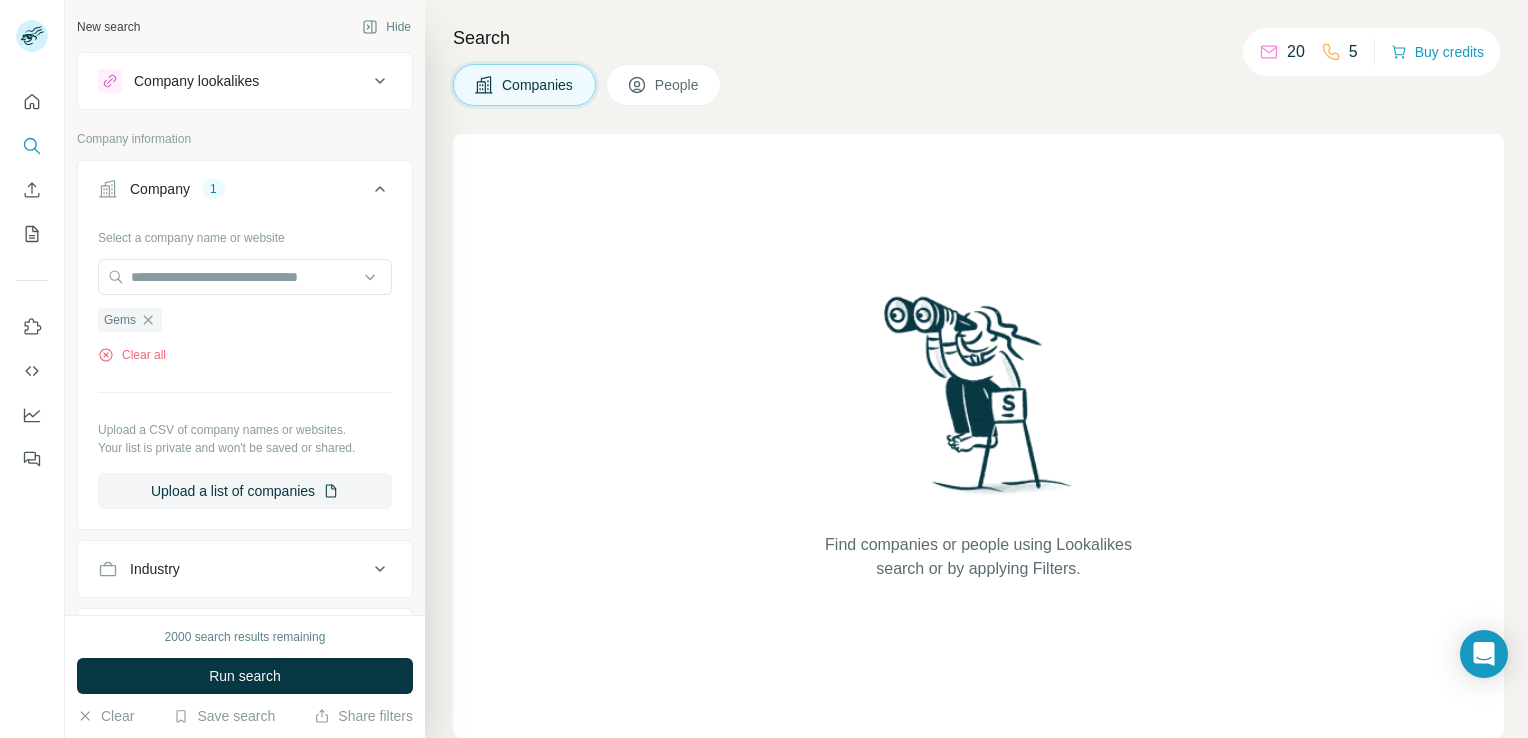 click on "Run search" at bounding box center (245, 676) 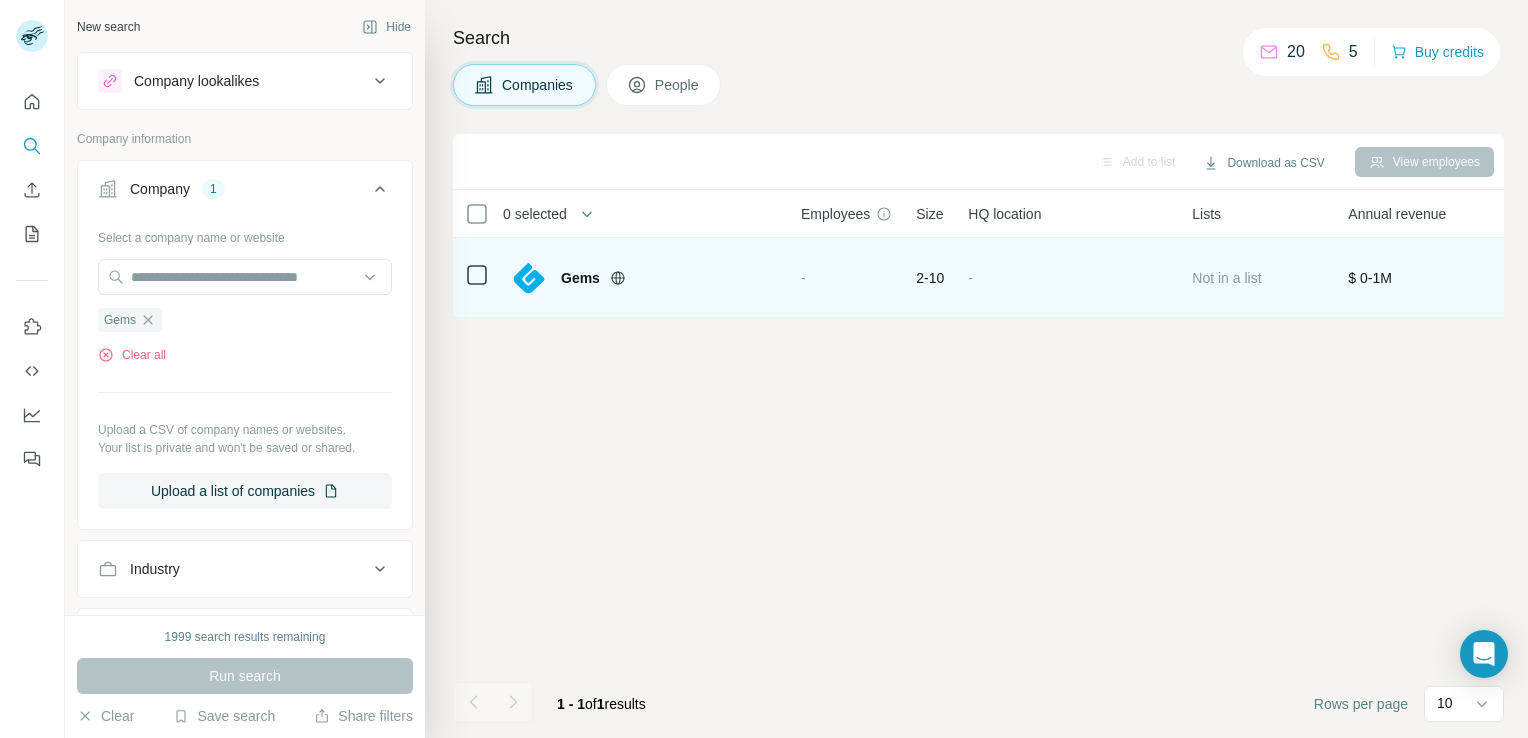 click on "Gems" at bounding box center [645, 278] 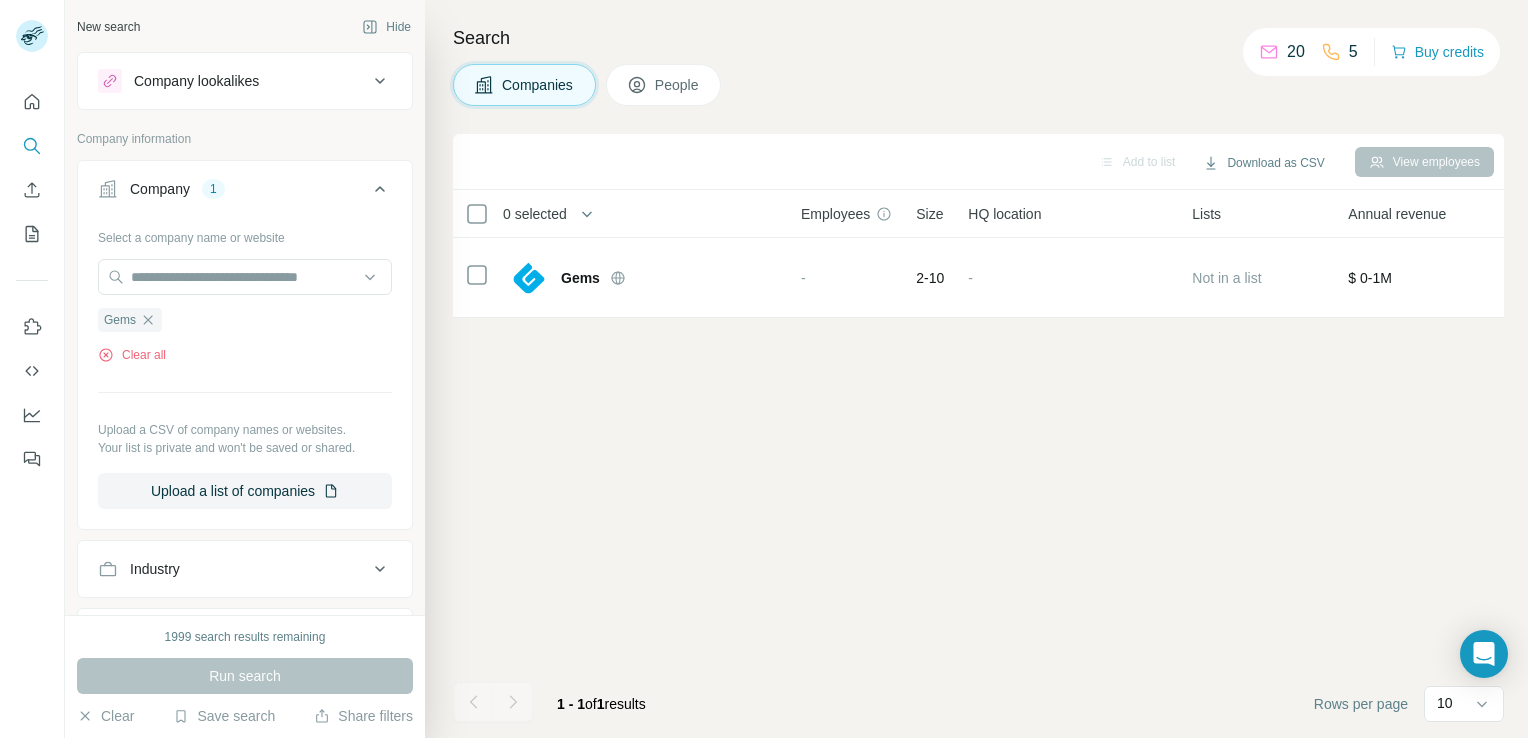 click on "People" at bounding box center [678, 85] 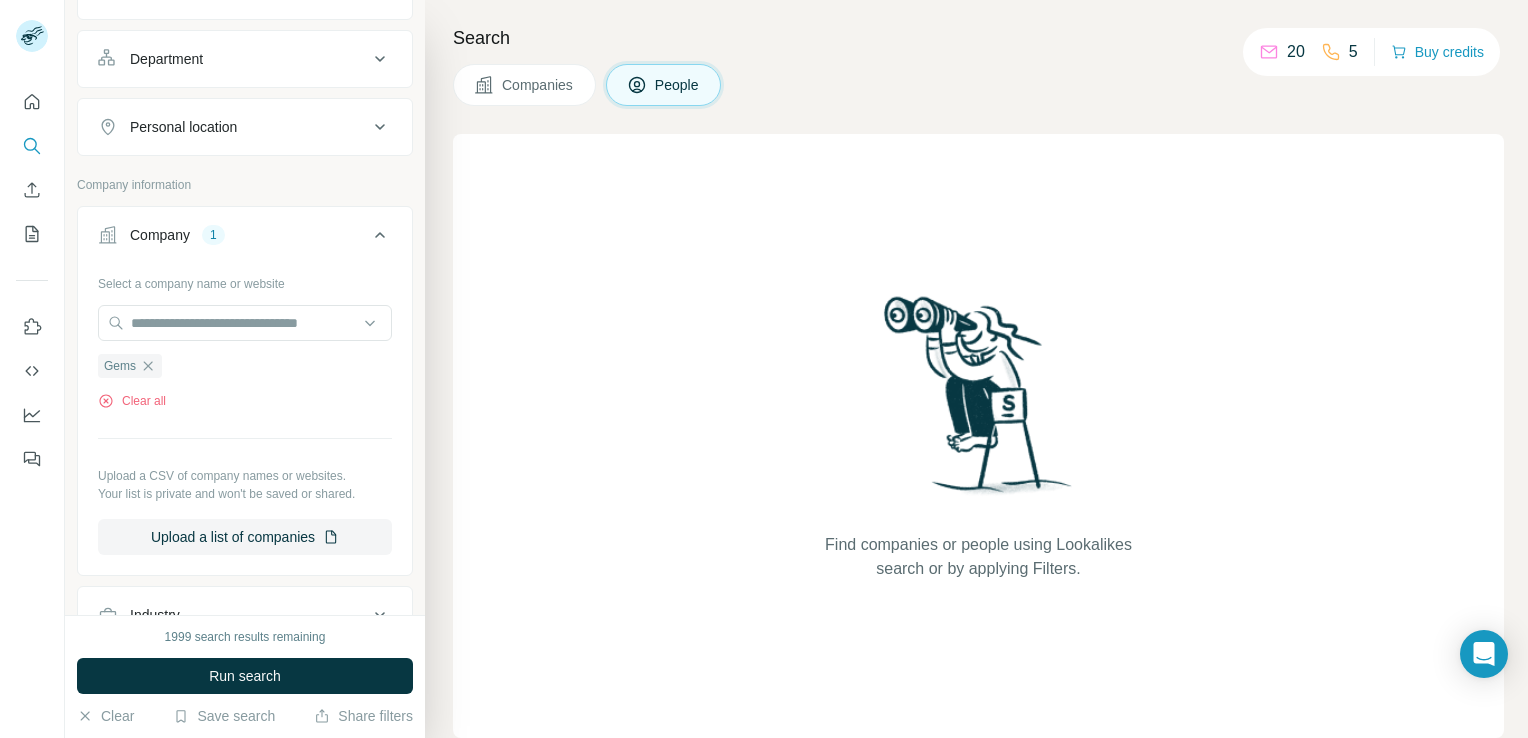 scroll, scrollTop: 0, scrollLeft: 0, axis: both 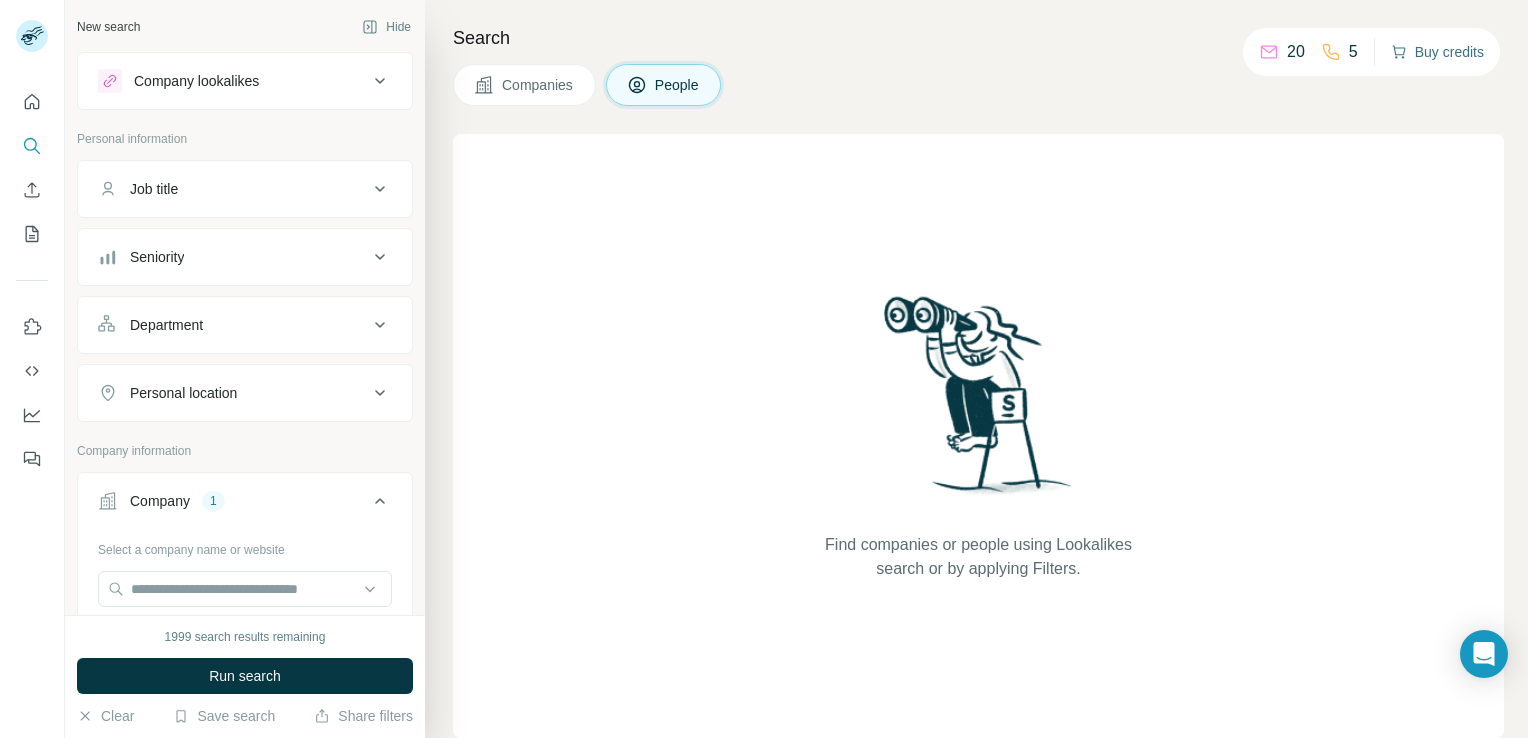 click on "Buy credits" at bounding box center (1437, 52) 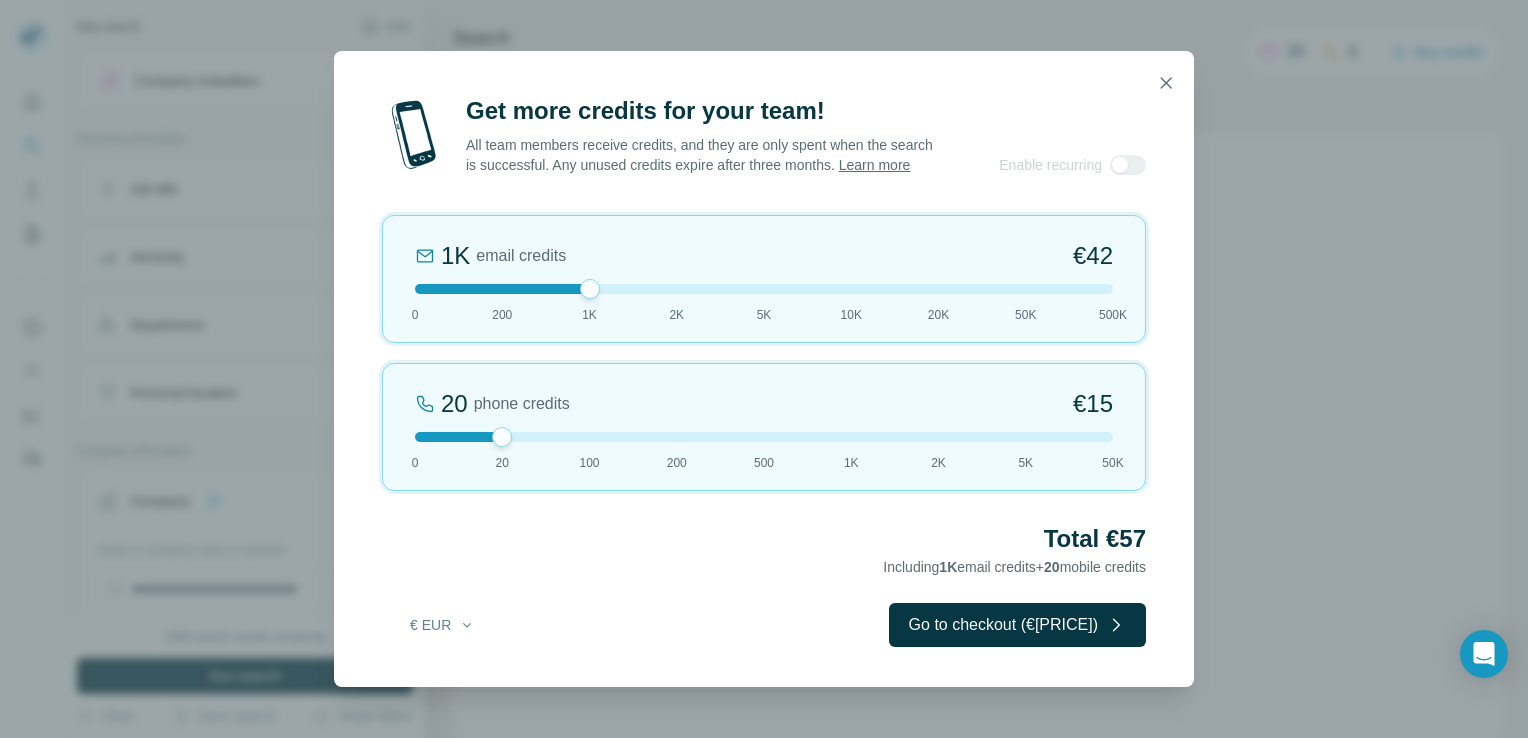 drag, startPoint x: 500, startPoint y: 294, endPoint x: 578, endPoint y: 287, distance: 78.31347 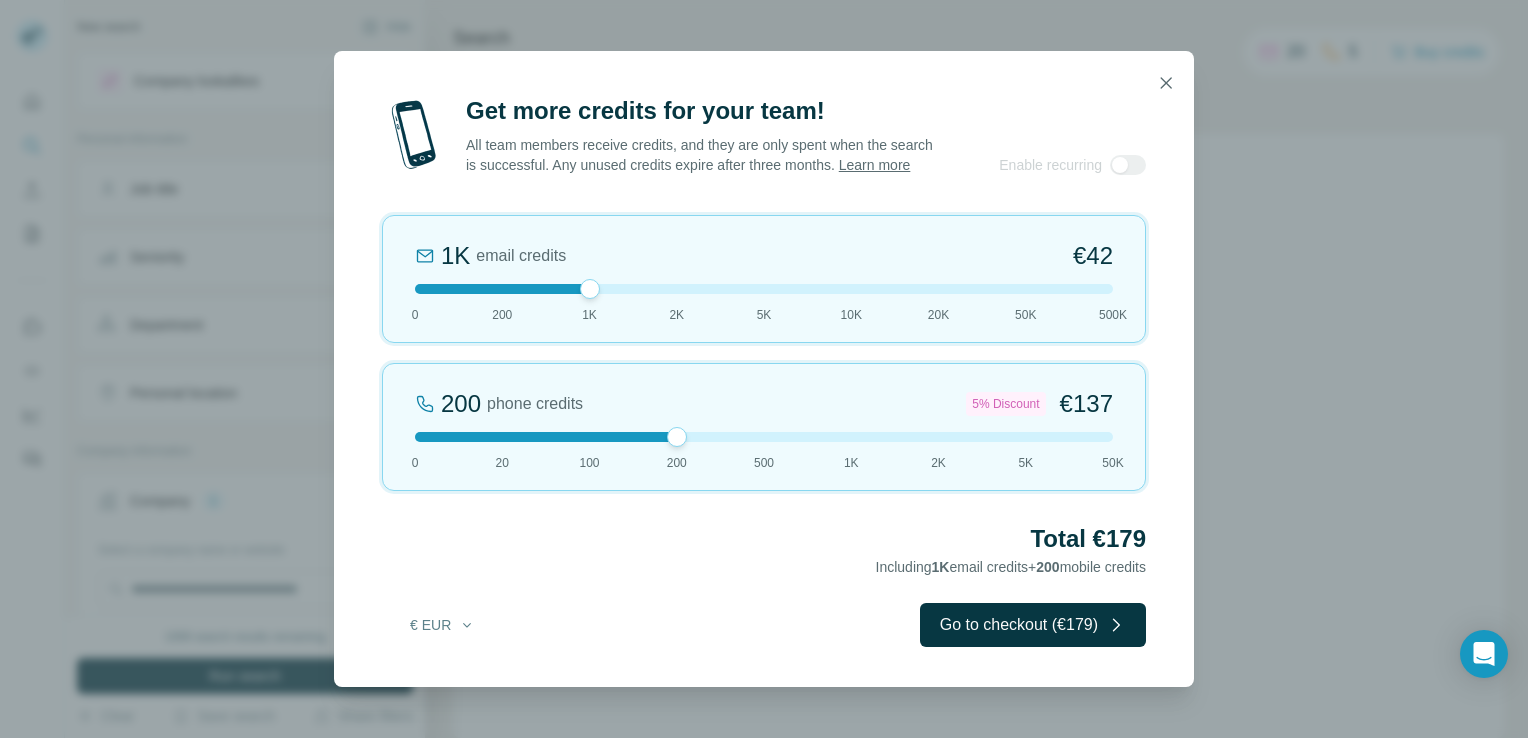 drag, startPoint x: 504, startPoint y: 439, endPoint x: 643, endPoint y: 442, distance: 139.03236 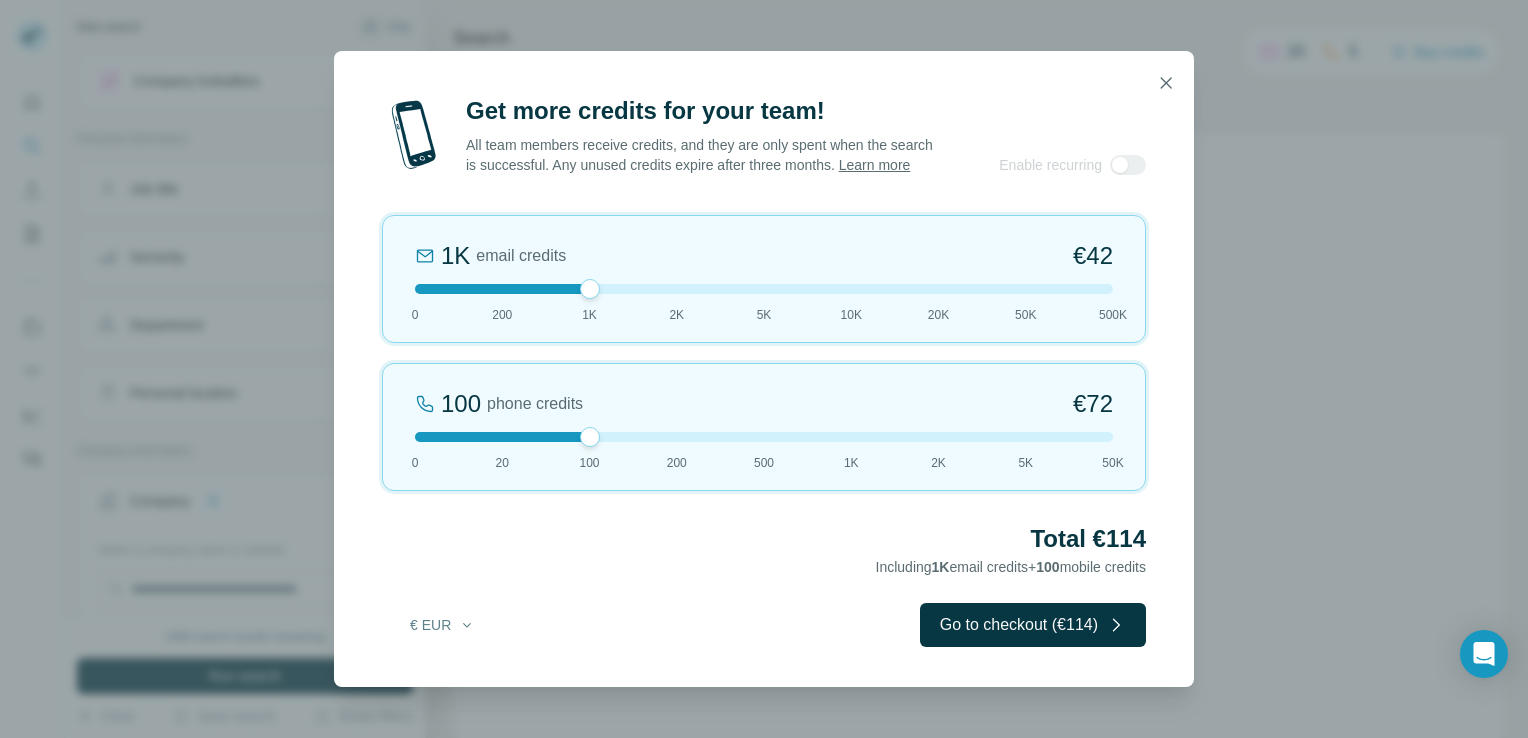 drag, startPoint x: 672, startPoint y: 431, endPoint x: 616, endPoint y: 443, distance: 57.271286 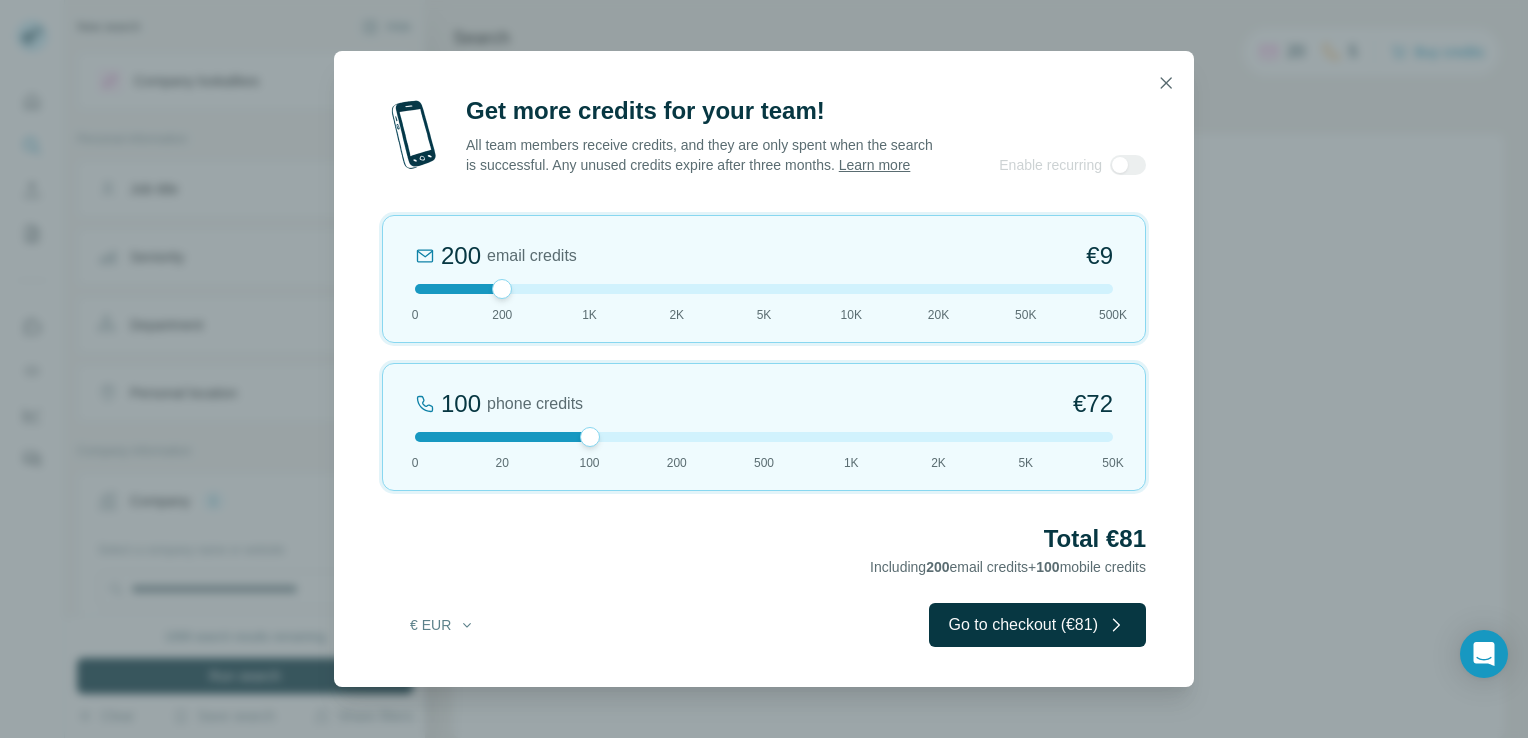 drag, startPoint x: 592, startPoint y: 291, endPoint x: 530, endPoint y: 300, distance: 62.649822 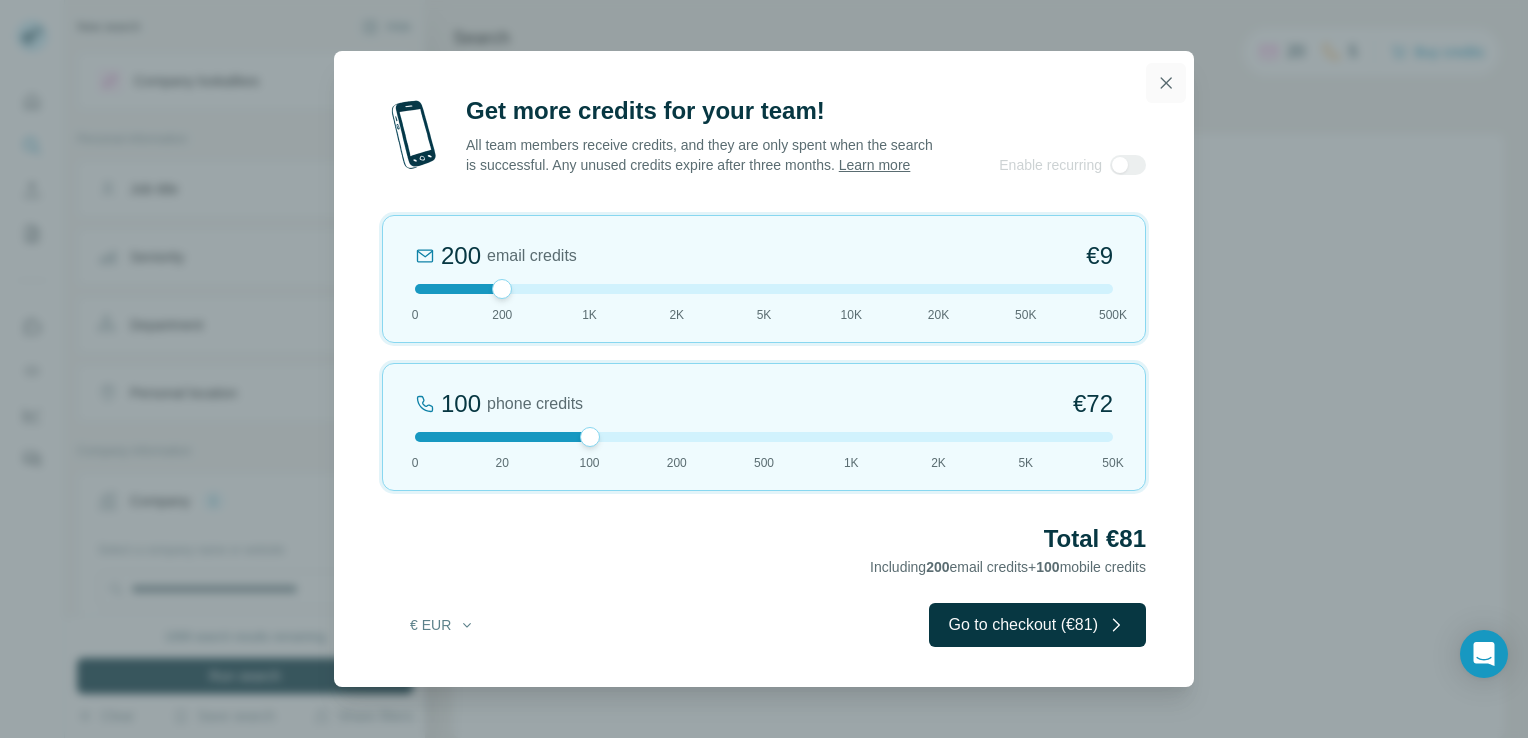 click 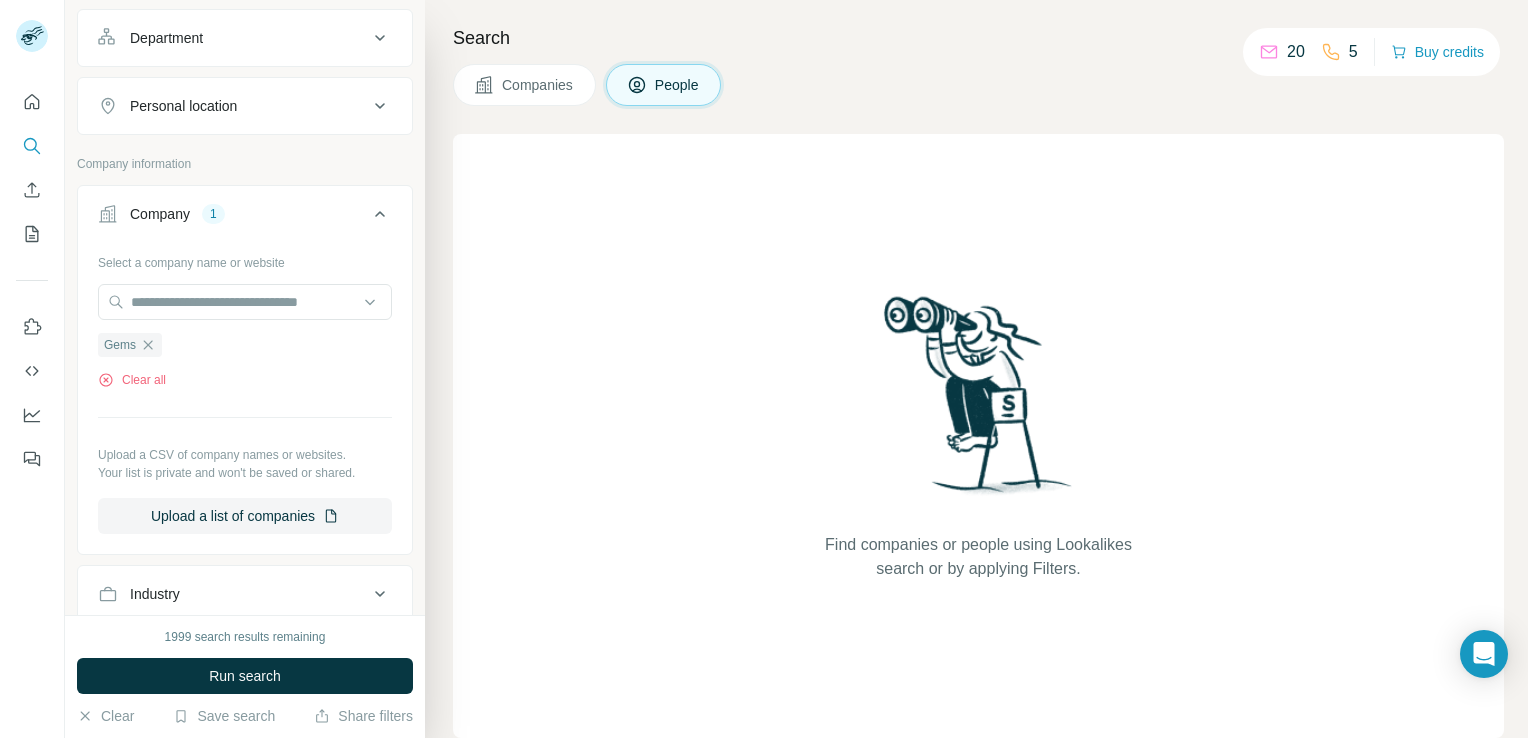 scroll, scrollTop: 285, scrollLeft: 0, axis: vertical 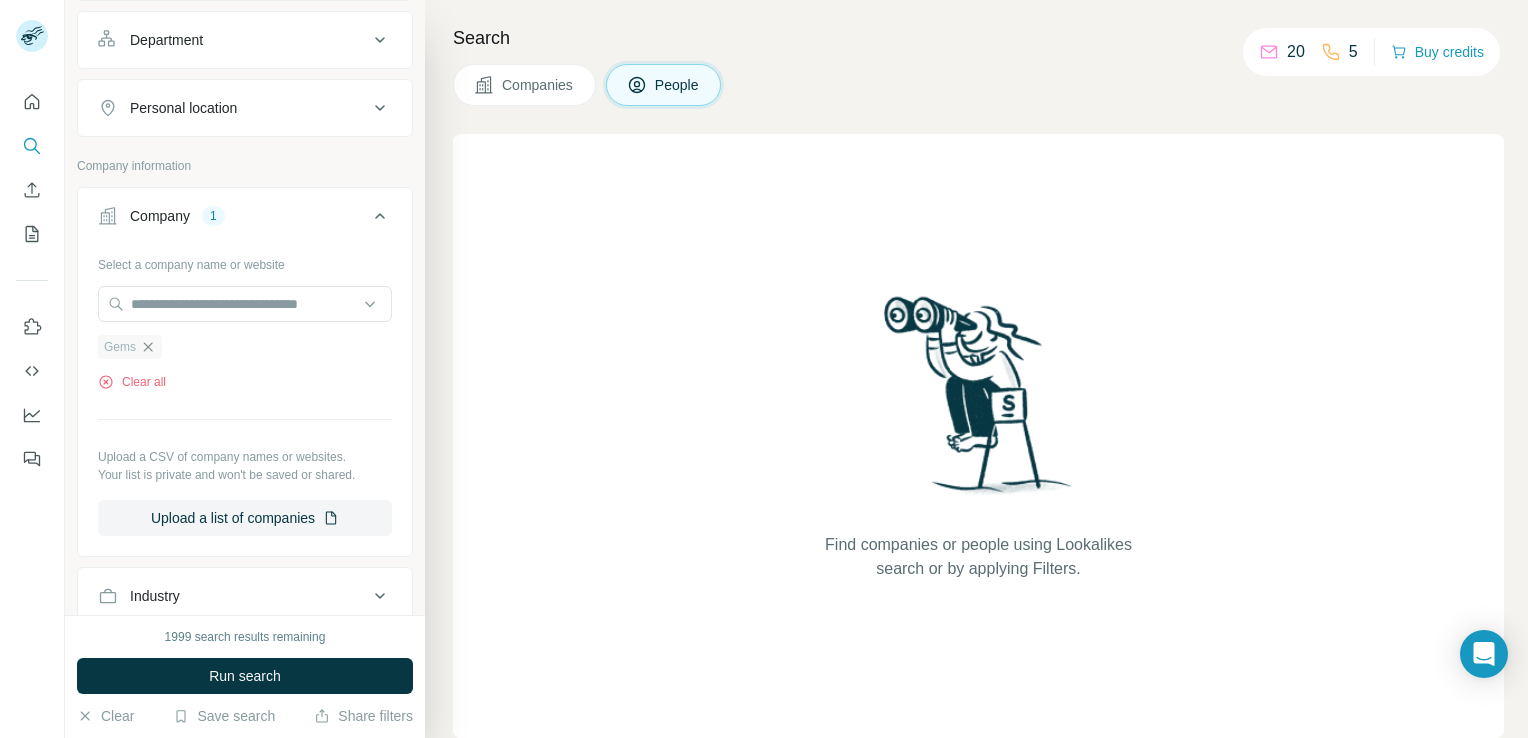 click 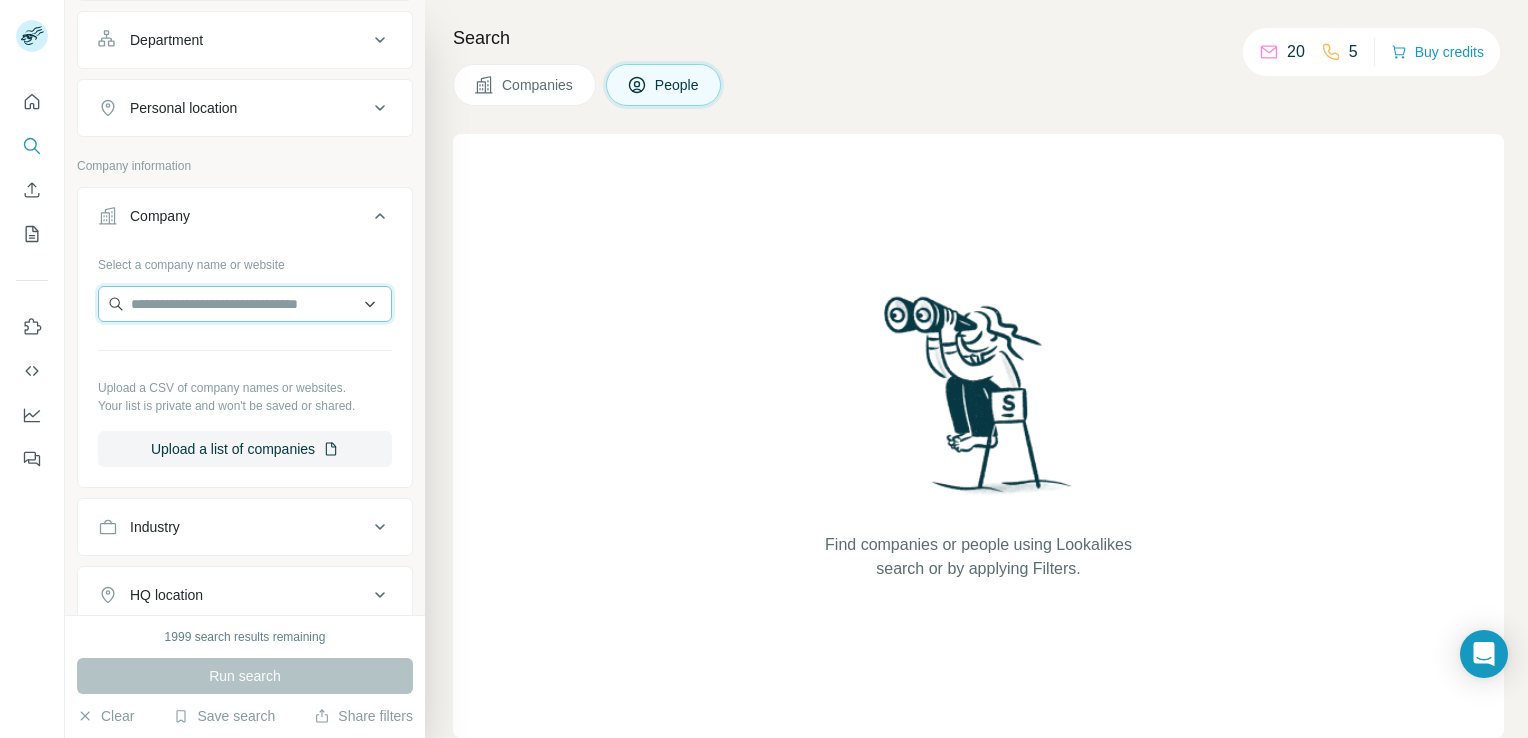 click at bounding box center [245, 304] 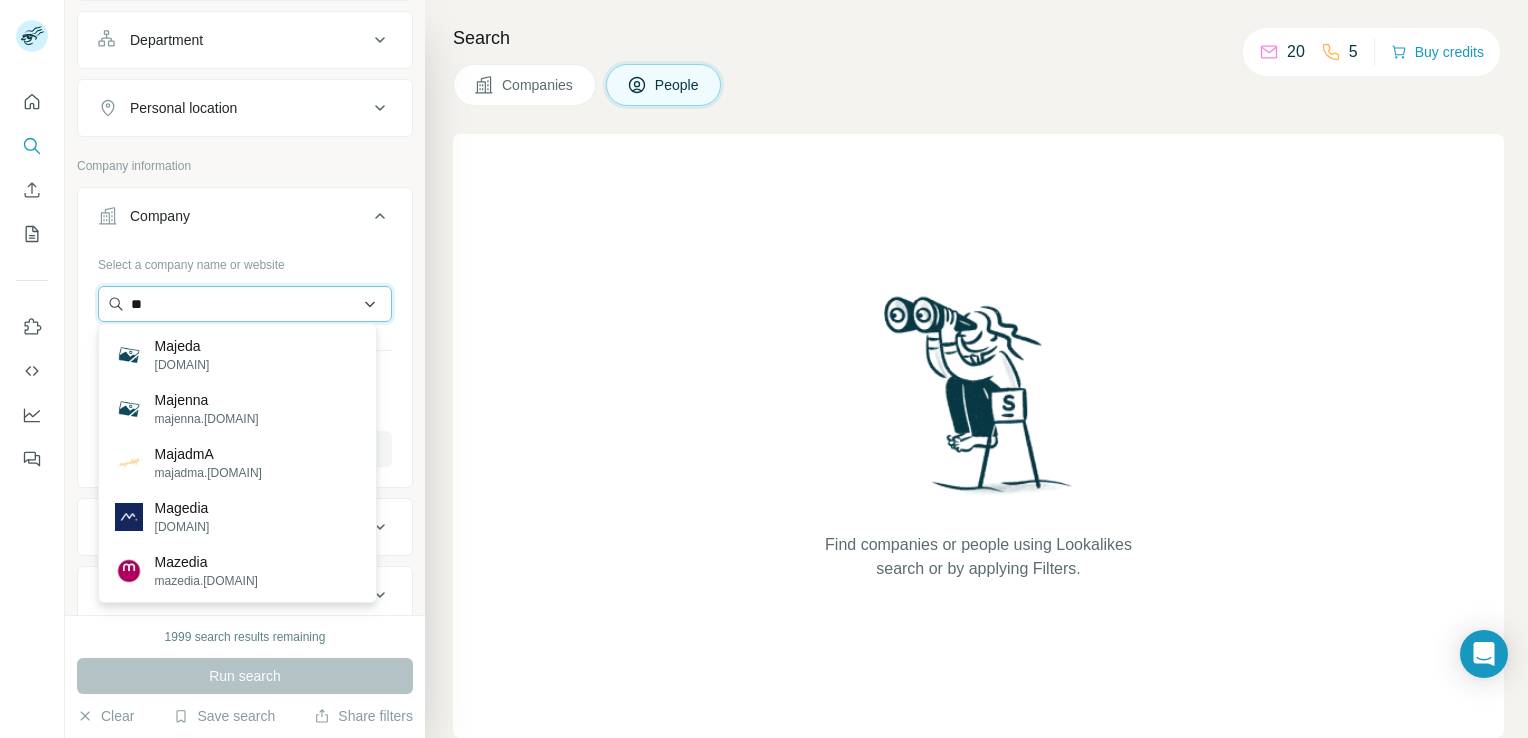 type on "*" 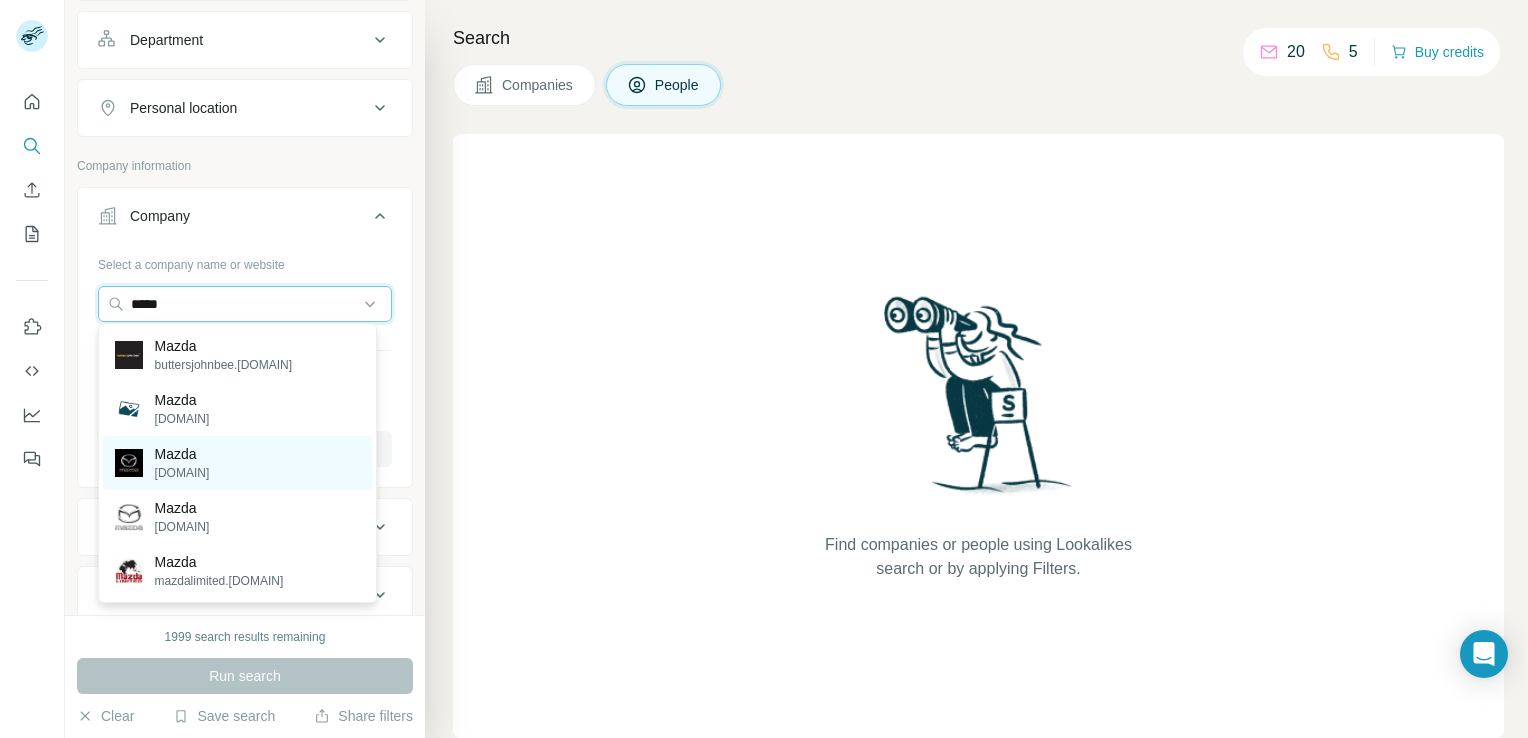 type on "*****" 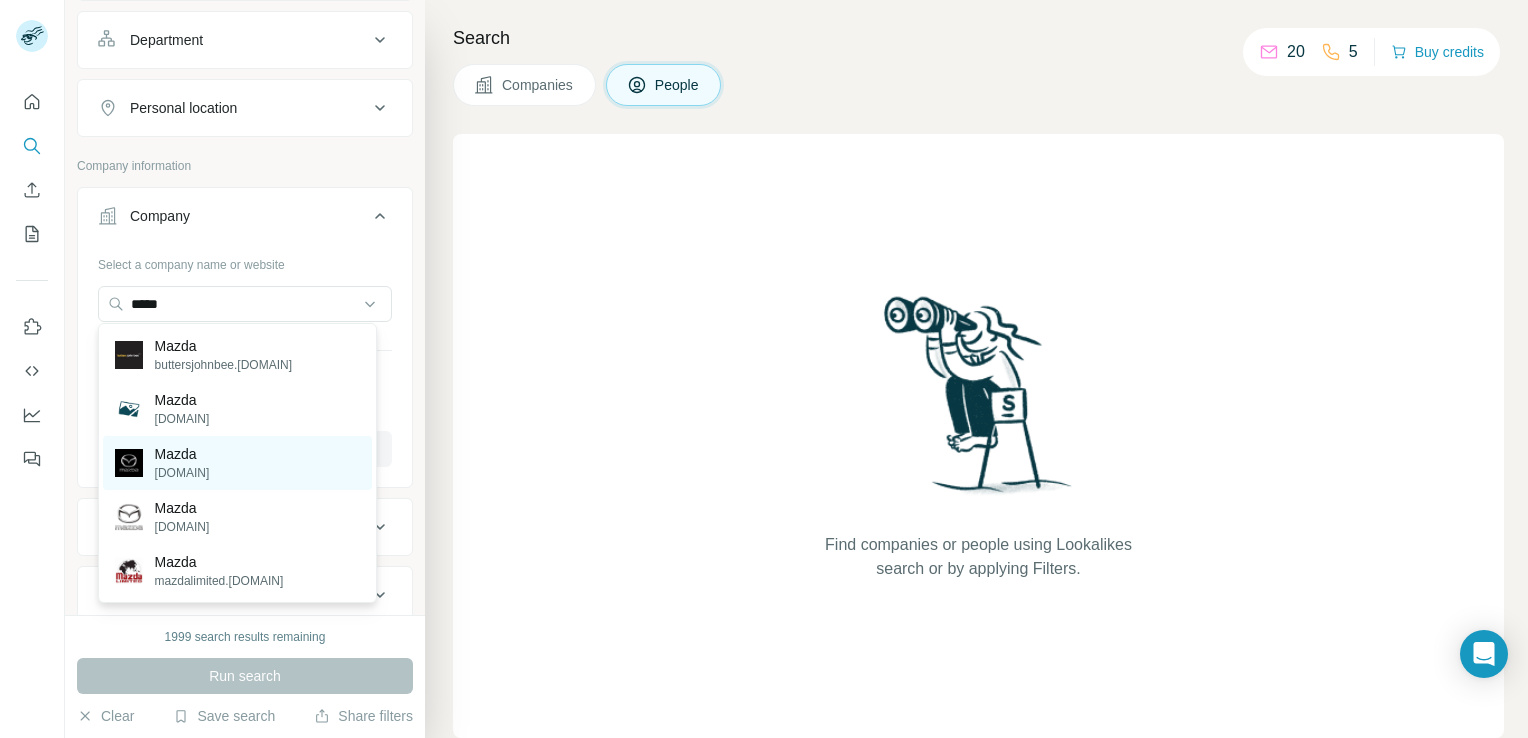 click on "[DOMAIN]" at bounding box center [182, 473] 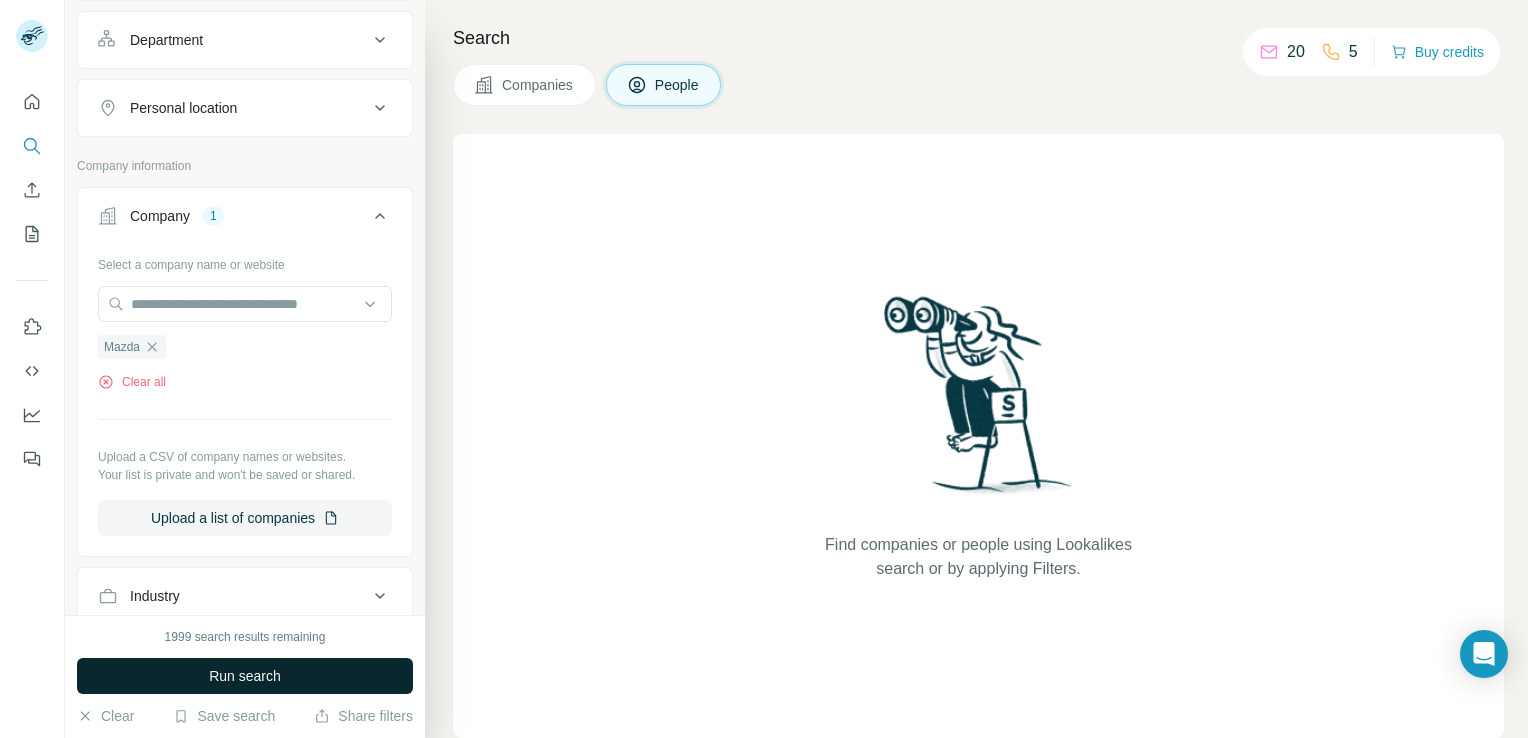 click on "Run search" at bounding box center (245, 676) 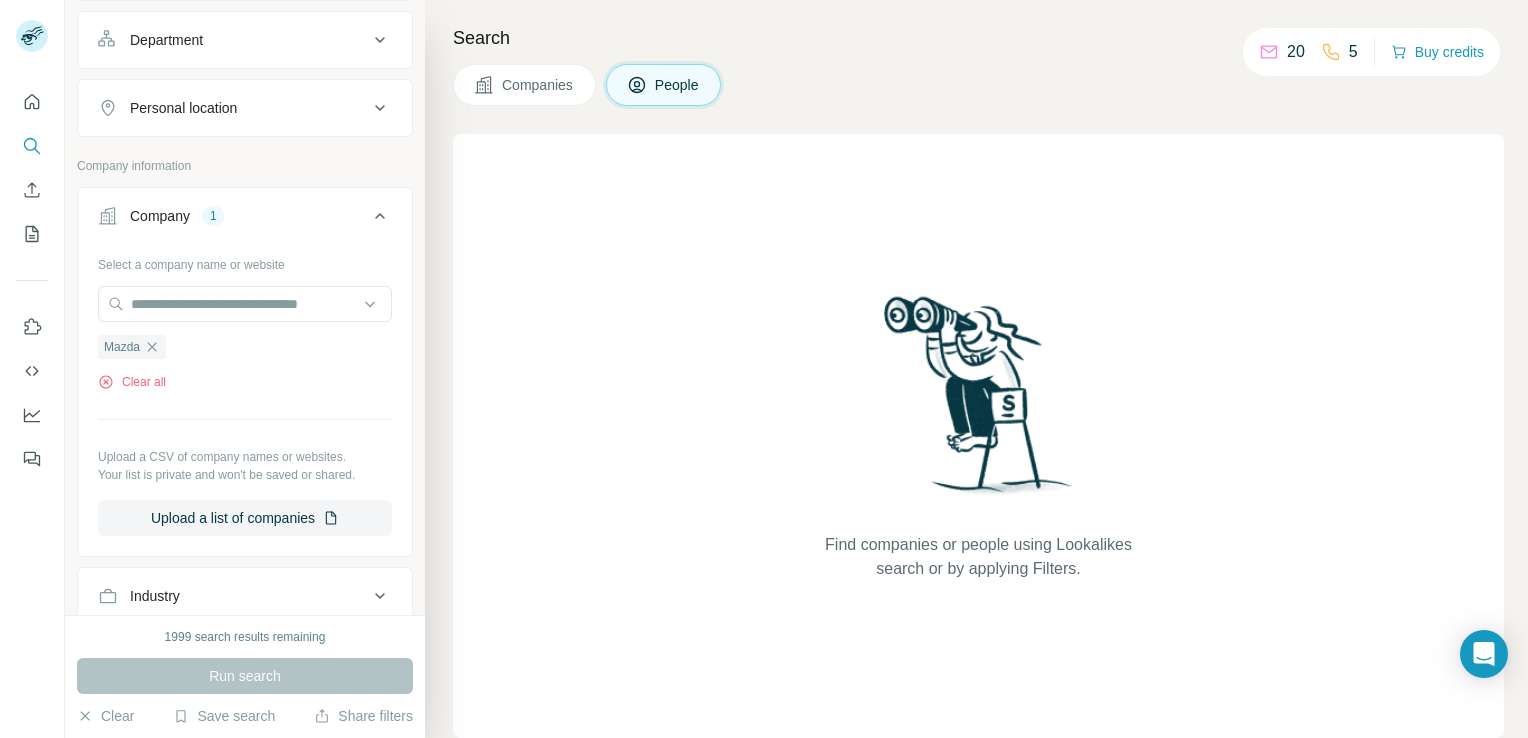 click on "Companies" at bounding box center [538, 85] 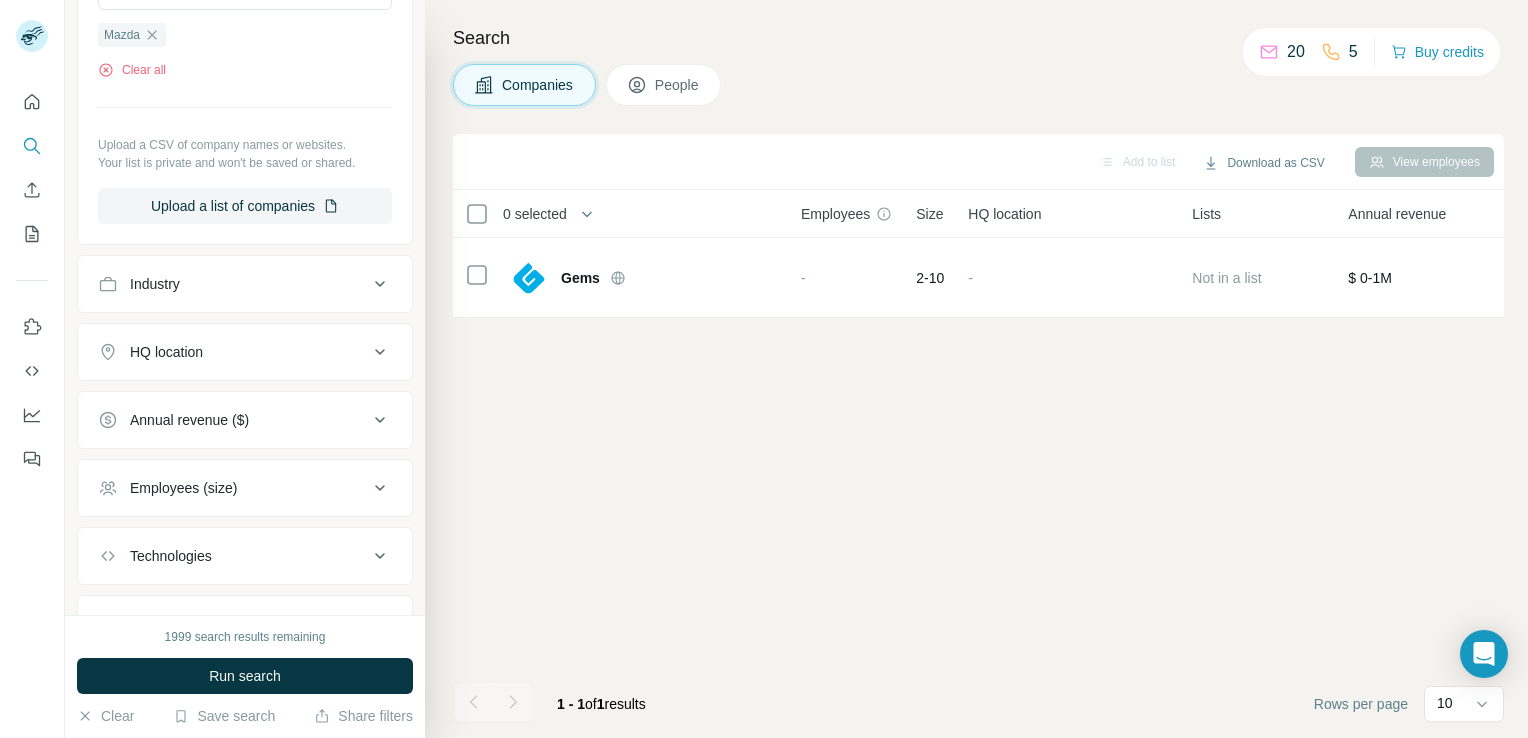scroll, scrollTop: 0, scrollLeft: 0, axis: both 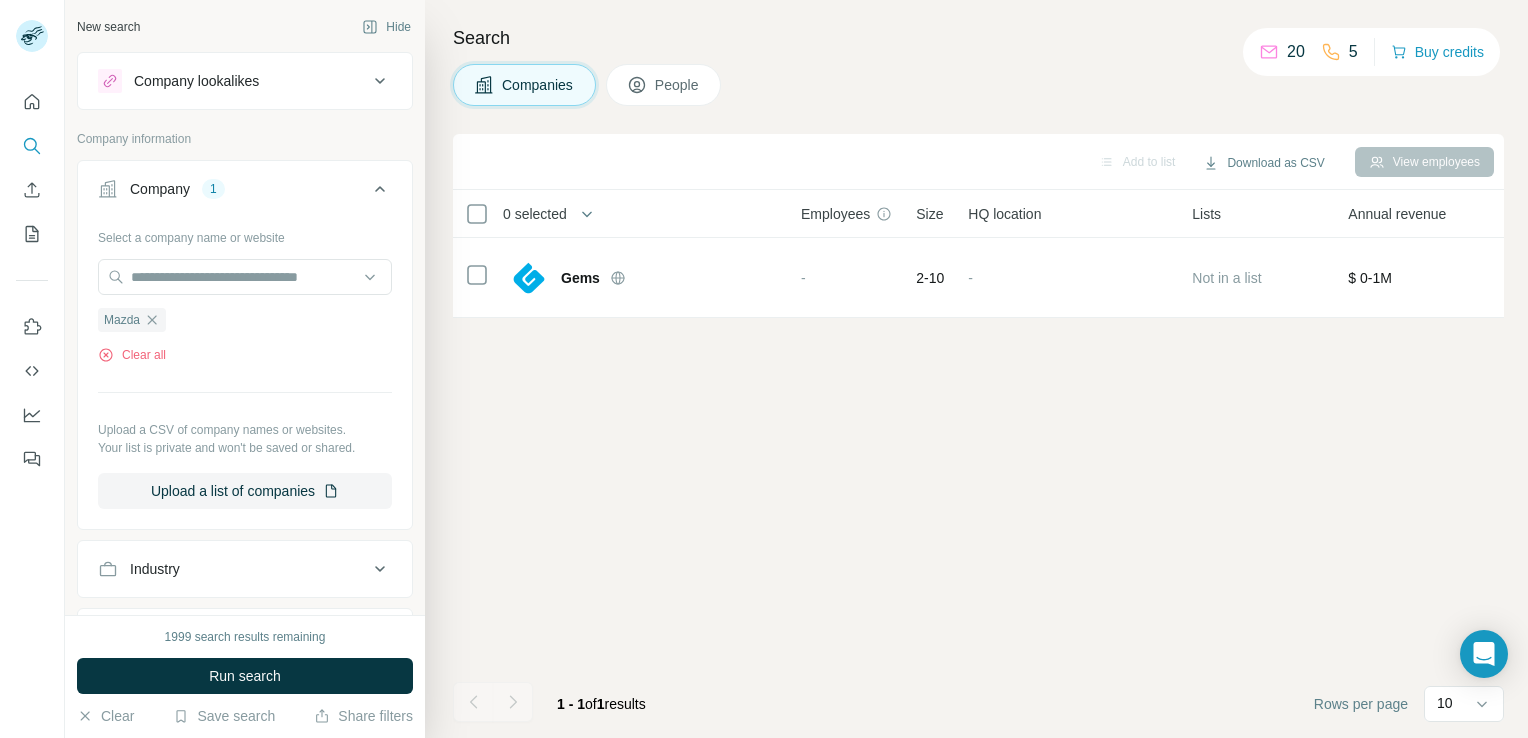click on "Add to list Download as CSV View employees 0 selected Companies Employees Size HQ location Lists Annual revenue About Technologies Industry Keywords Gems - [NUMBER]-[NUMBER] - Not in a list $[PRICE]-[PRICE] - Unpkg, Google Analytics, jQuery, jQuery CDN, Cloudflare, Bootstrap, Hotjar, jsDelivr - - [NUMBER] - [NUMBER]  of  [NUMBER]  results Rows per page [NUMBER]" at bounding box center [978, 436] 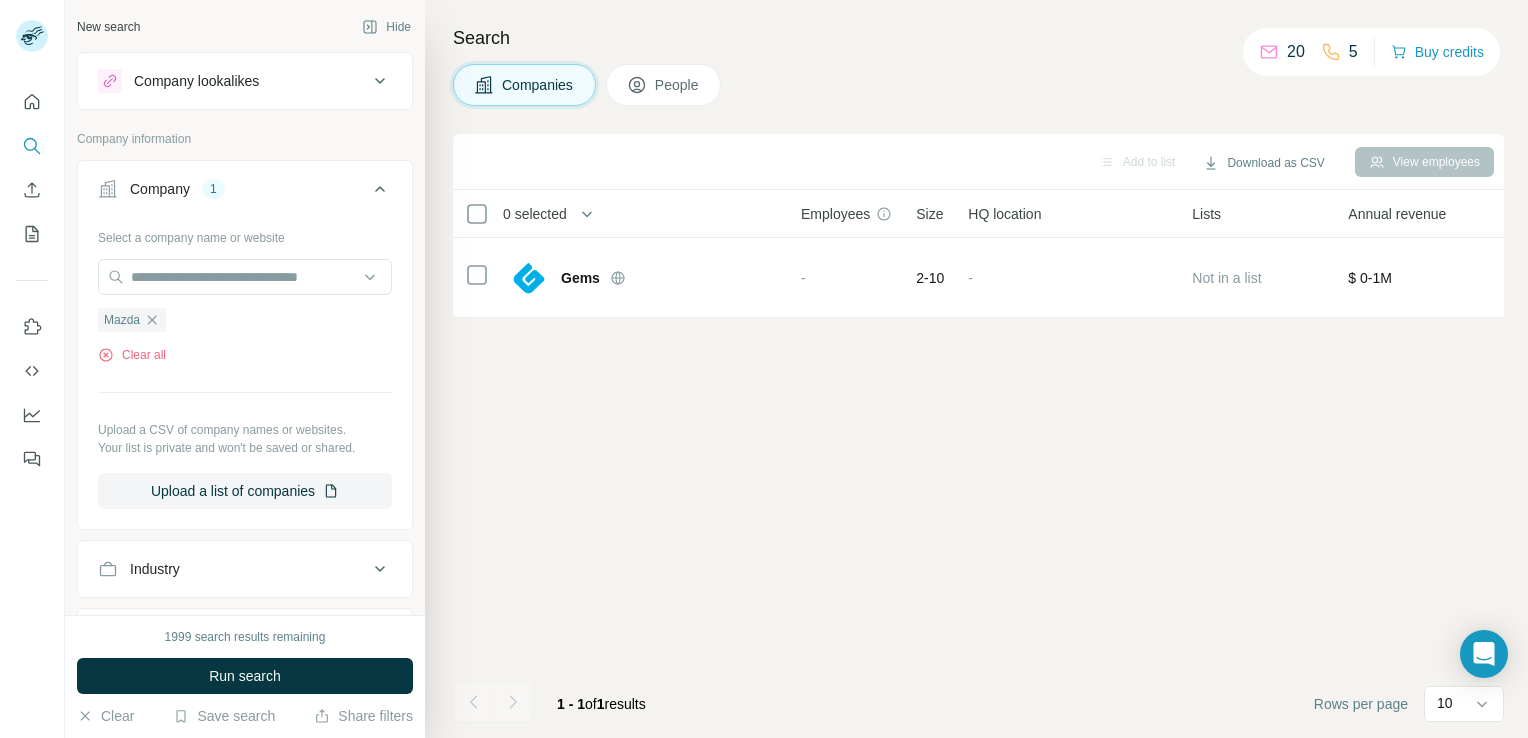 click on "Company lookalikes" at bounding box center (233, 81) 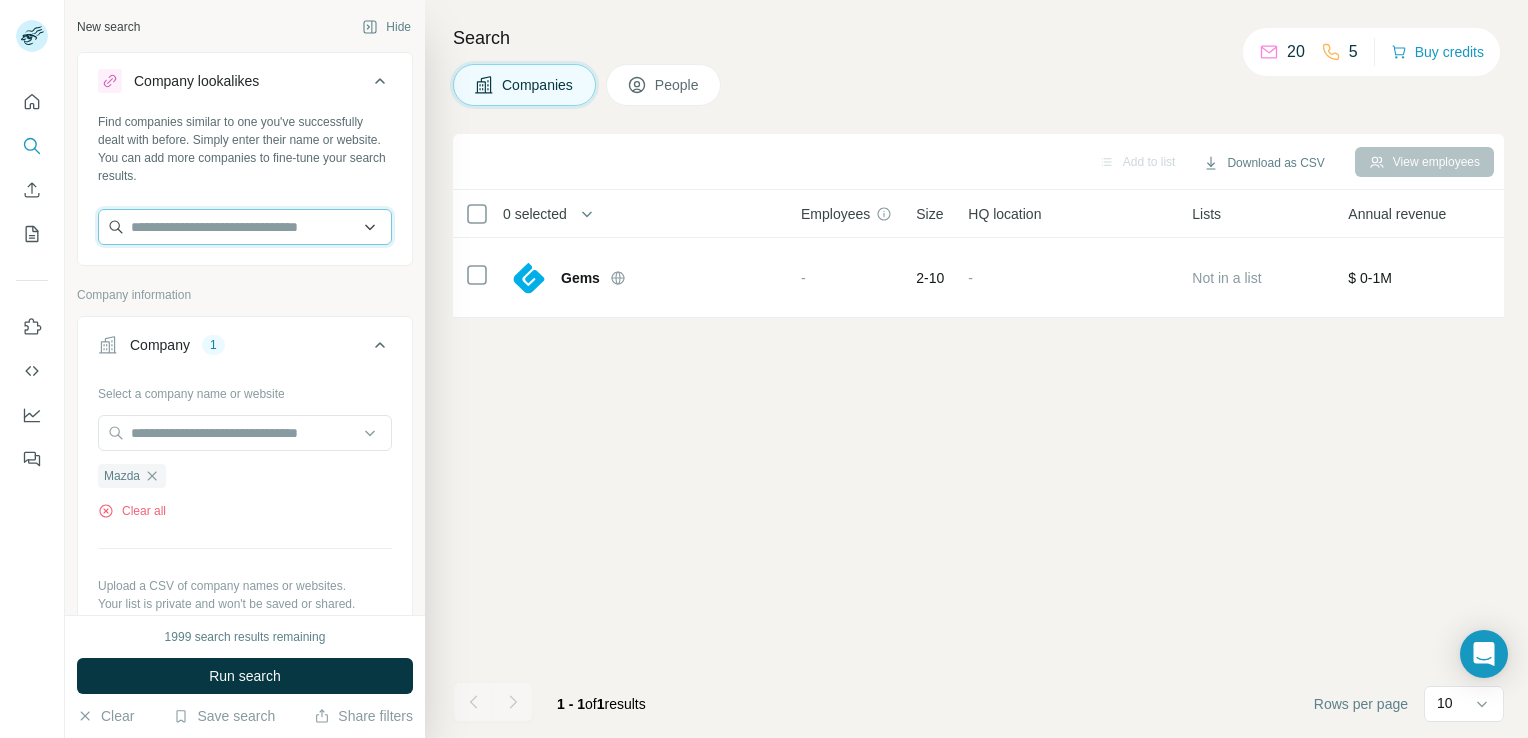 click at bounding box center (245, 227) 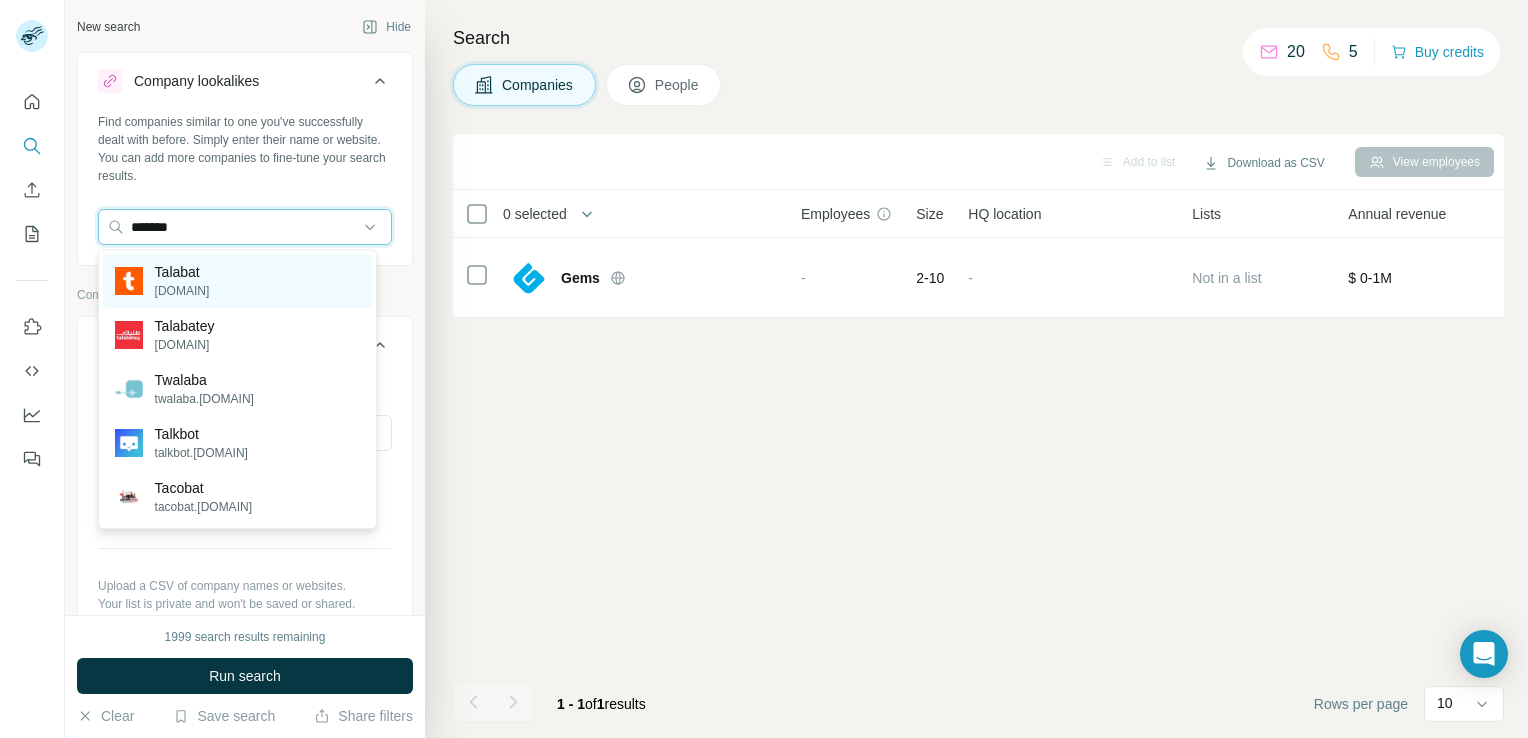type on "*******" 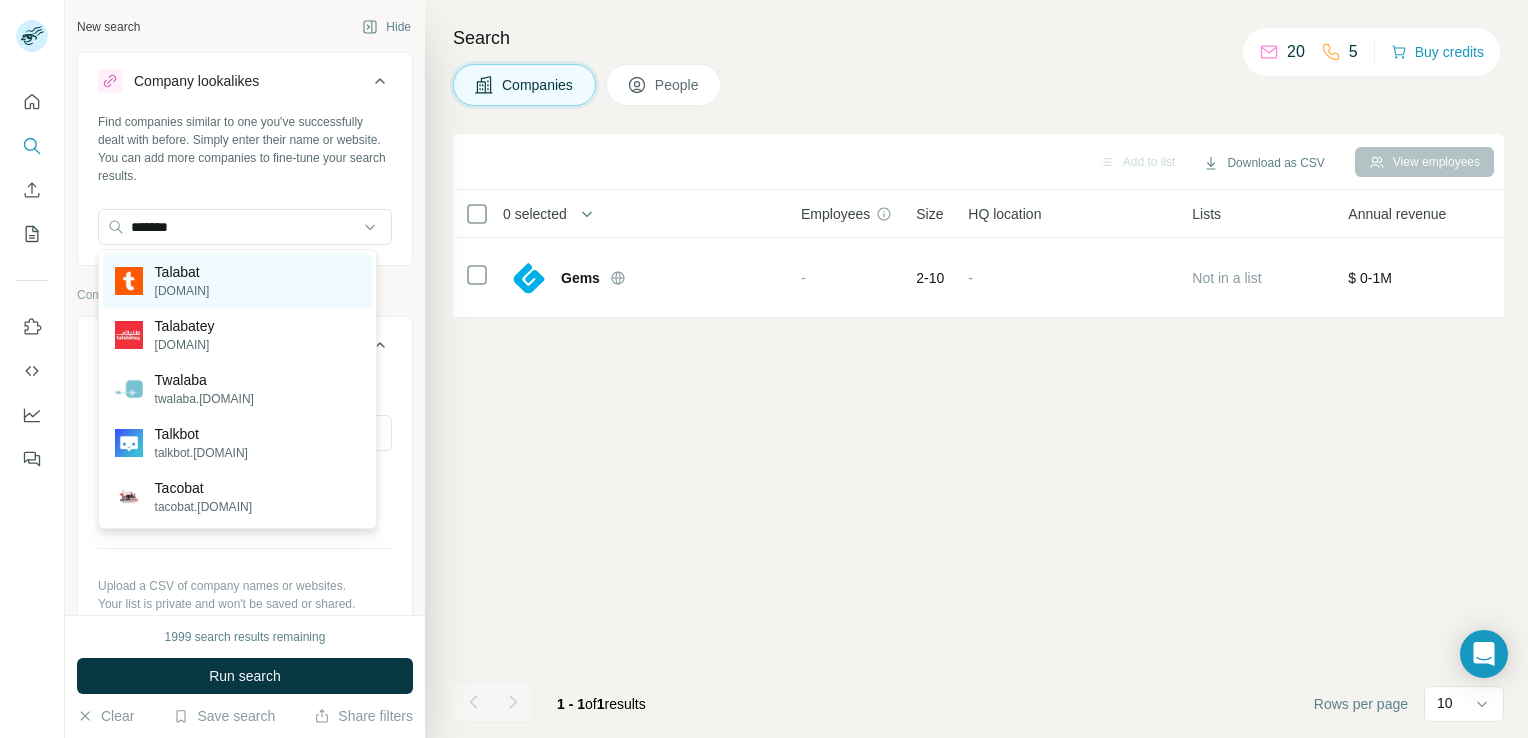 click on "Talabat" at bounding box center (182, 272) 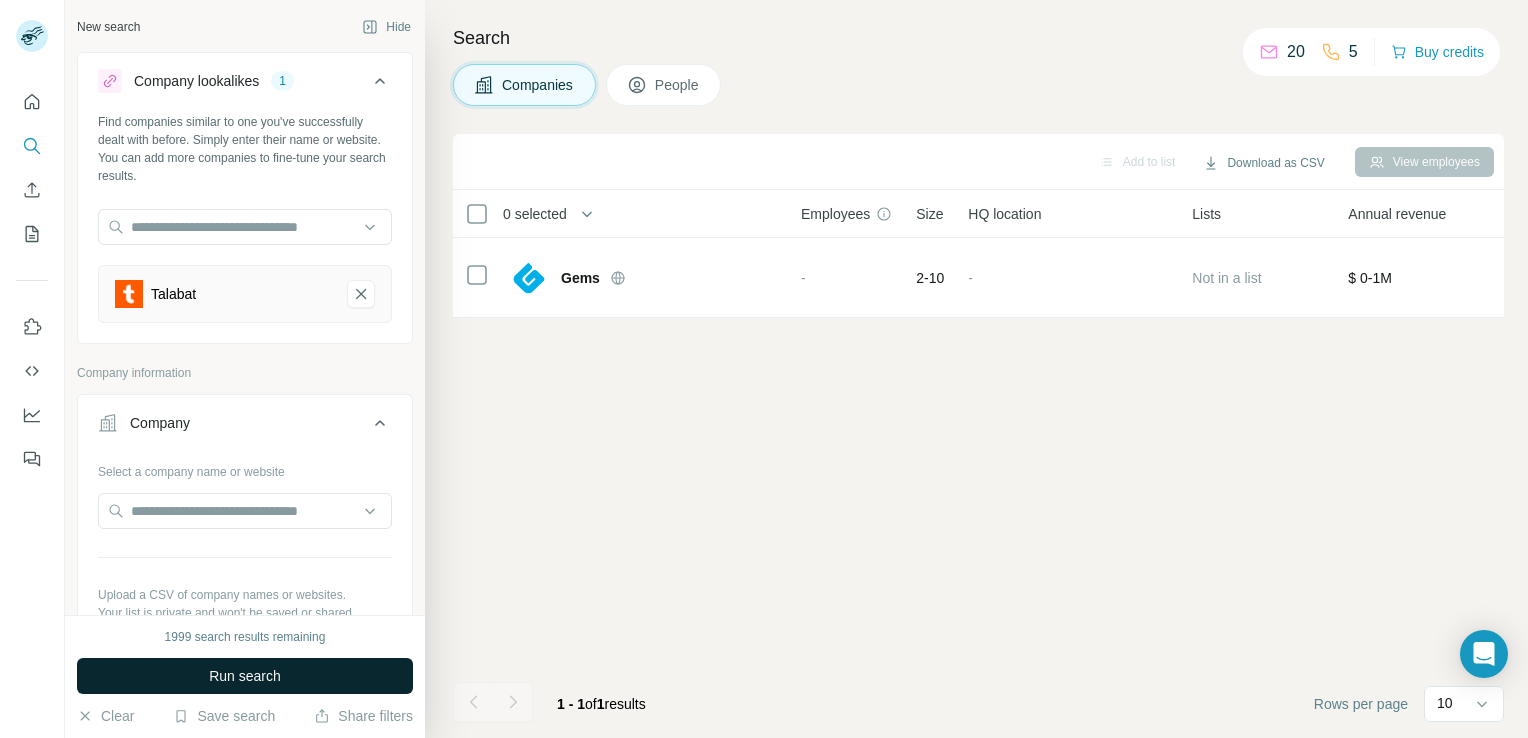 click on "Run search" at bounding box center [245, 676] 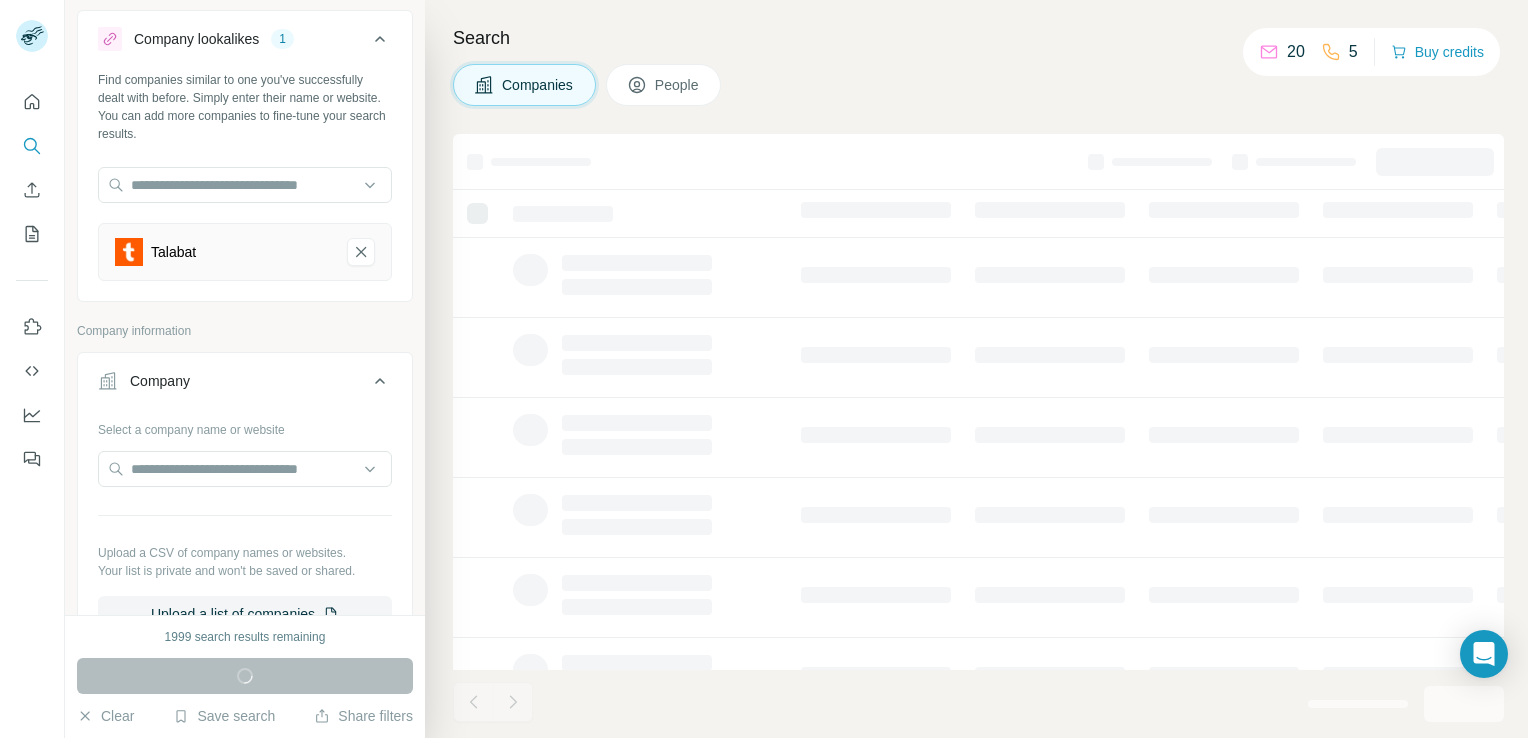 scroll, scrollTop: 0, scrollLeft: 0, axis: both 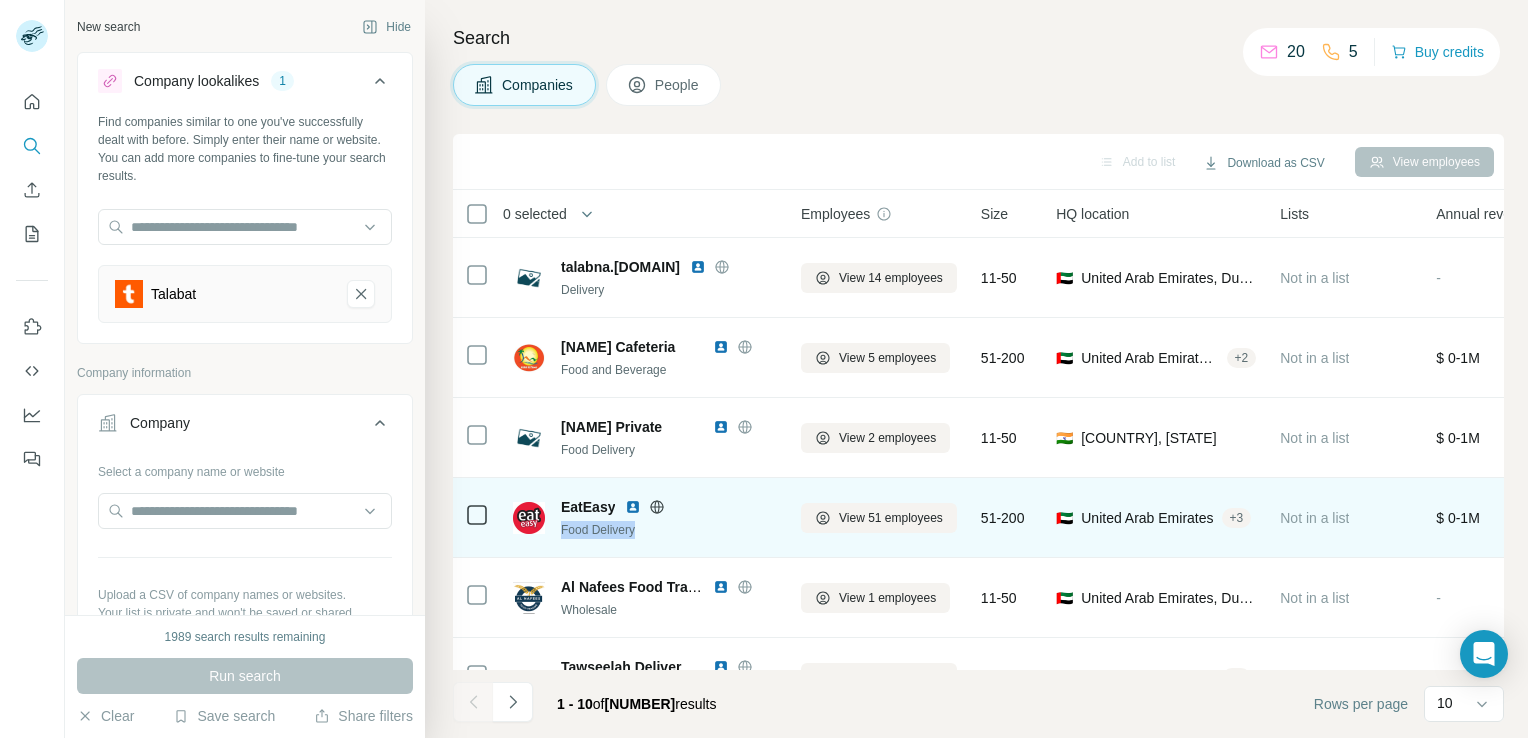 drag, startPoint x: 562, startPoint y: 532, endPoint x: 636, endPoint y: 528, distance: 74.10803 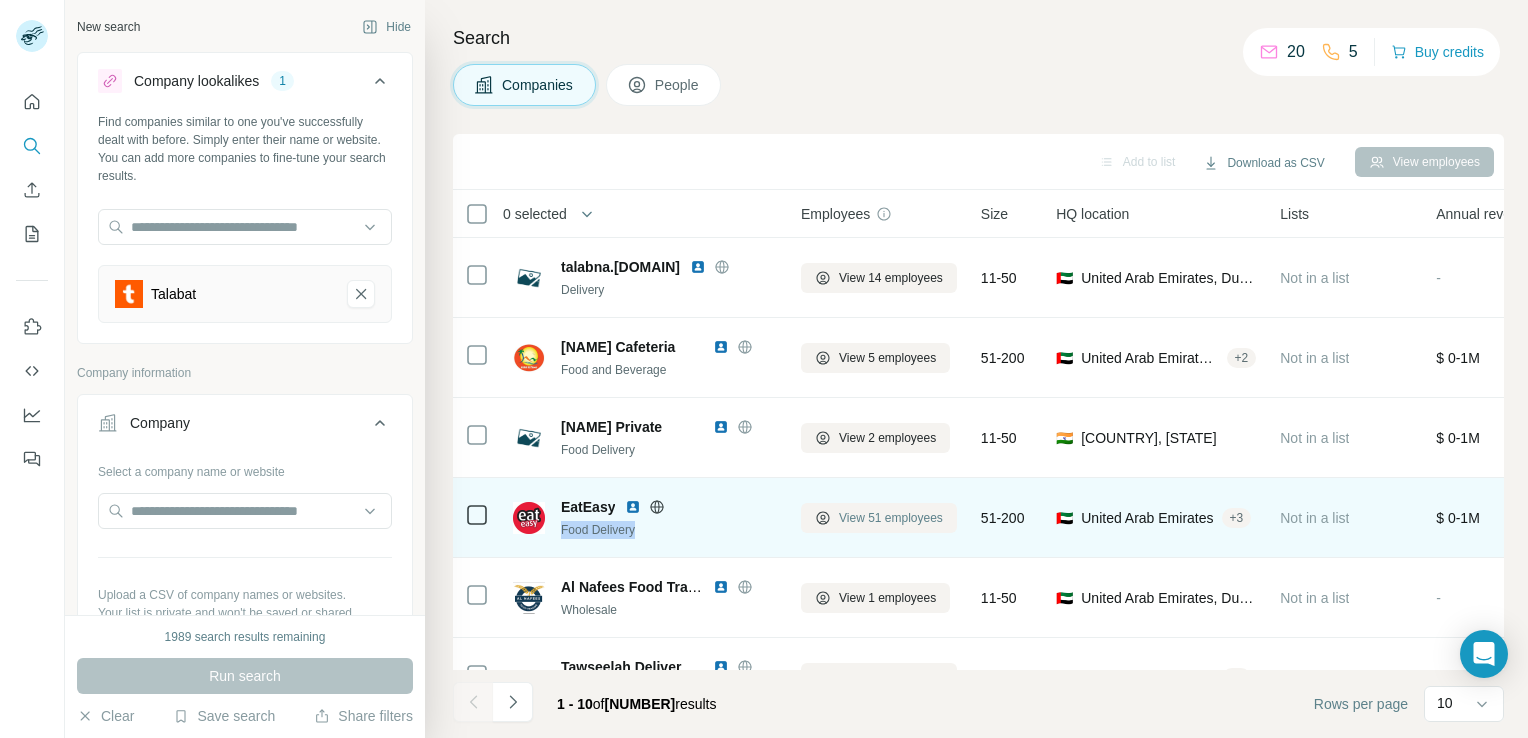 click on "View 51 employees" at bounding box center (891, 518) 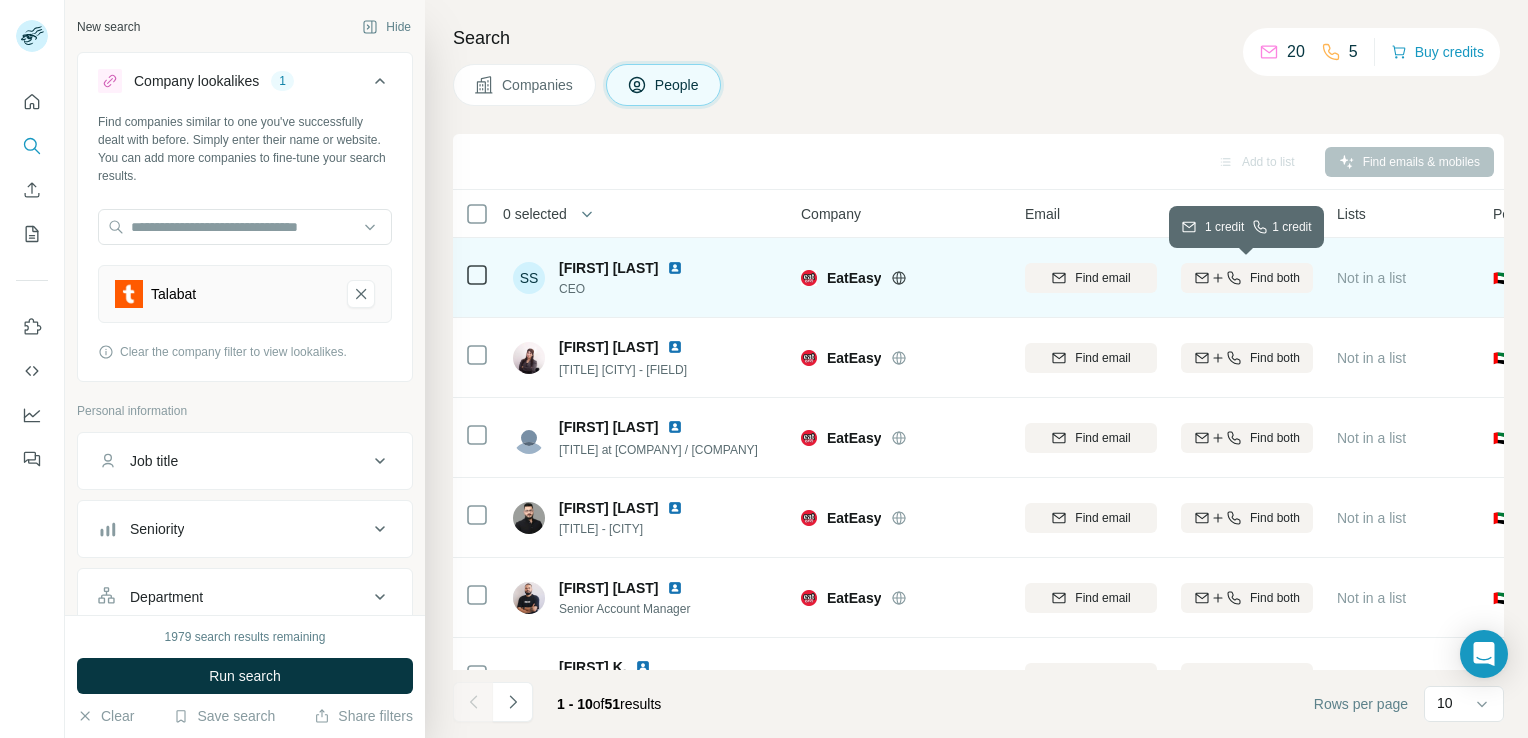 click on "Find both" at bounding box center (1275, 278) 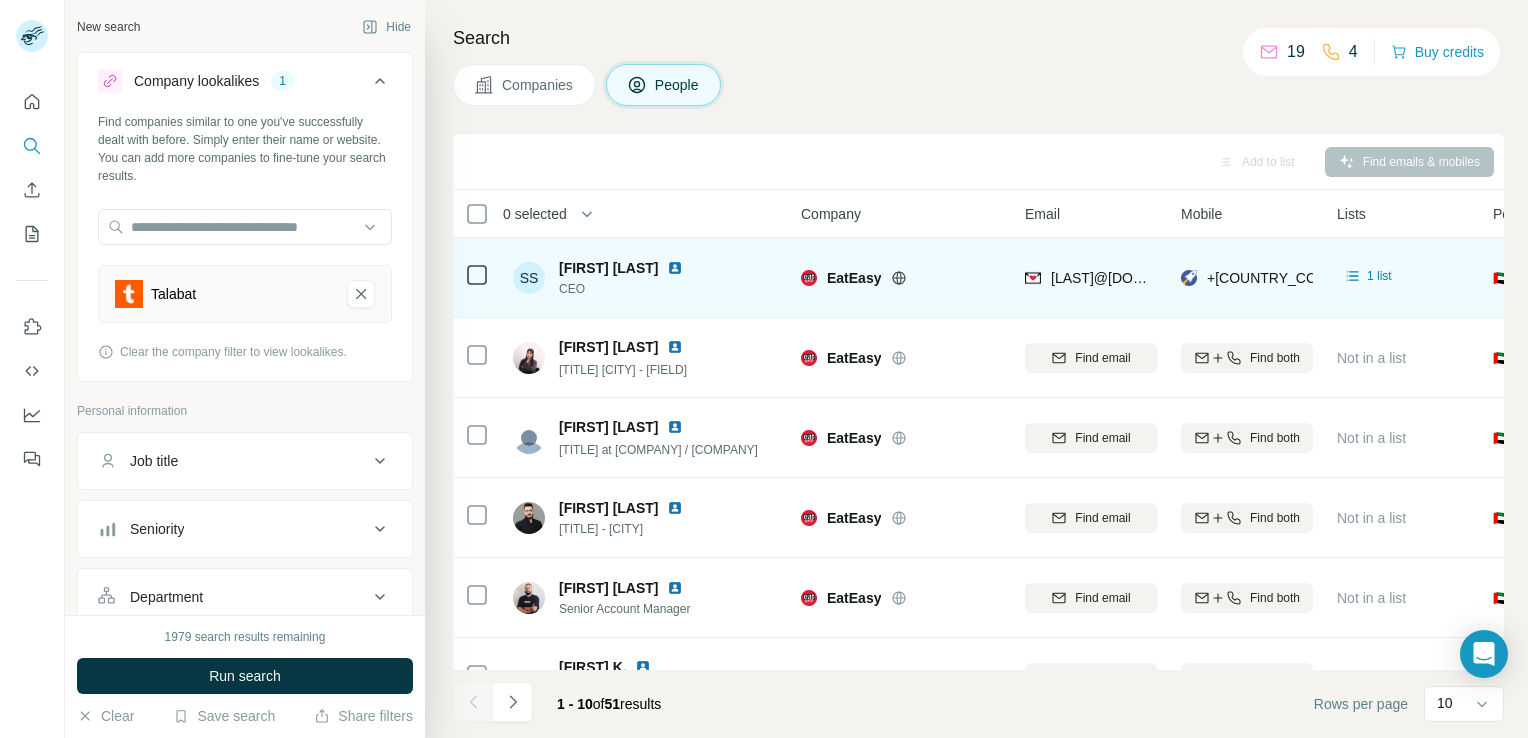 click on "EatEasy" at bounding box center [914, 278] 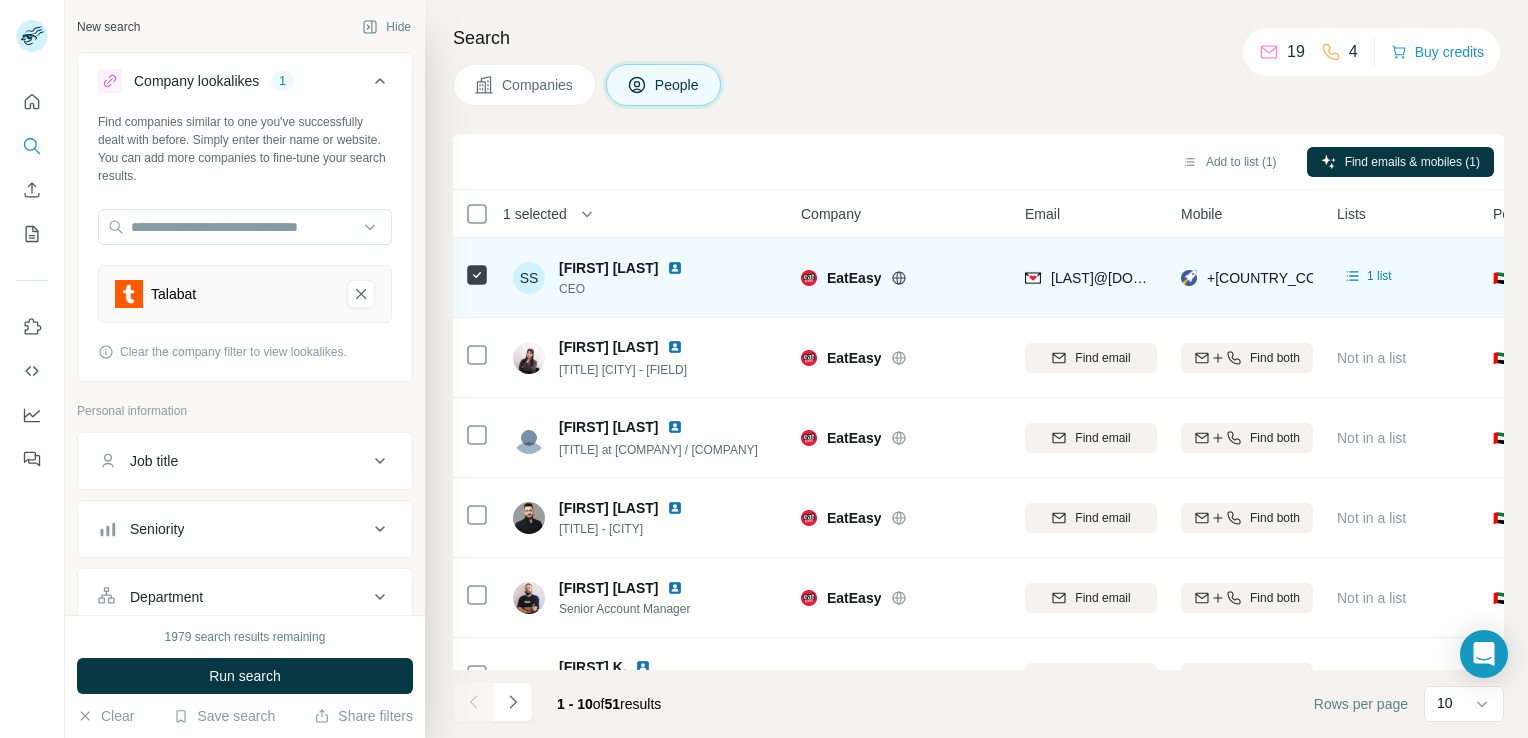click on "SS [LAST] [TITLE]" at bounding box center [646, 277] 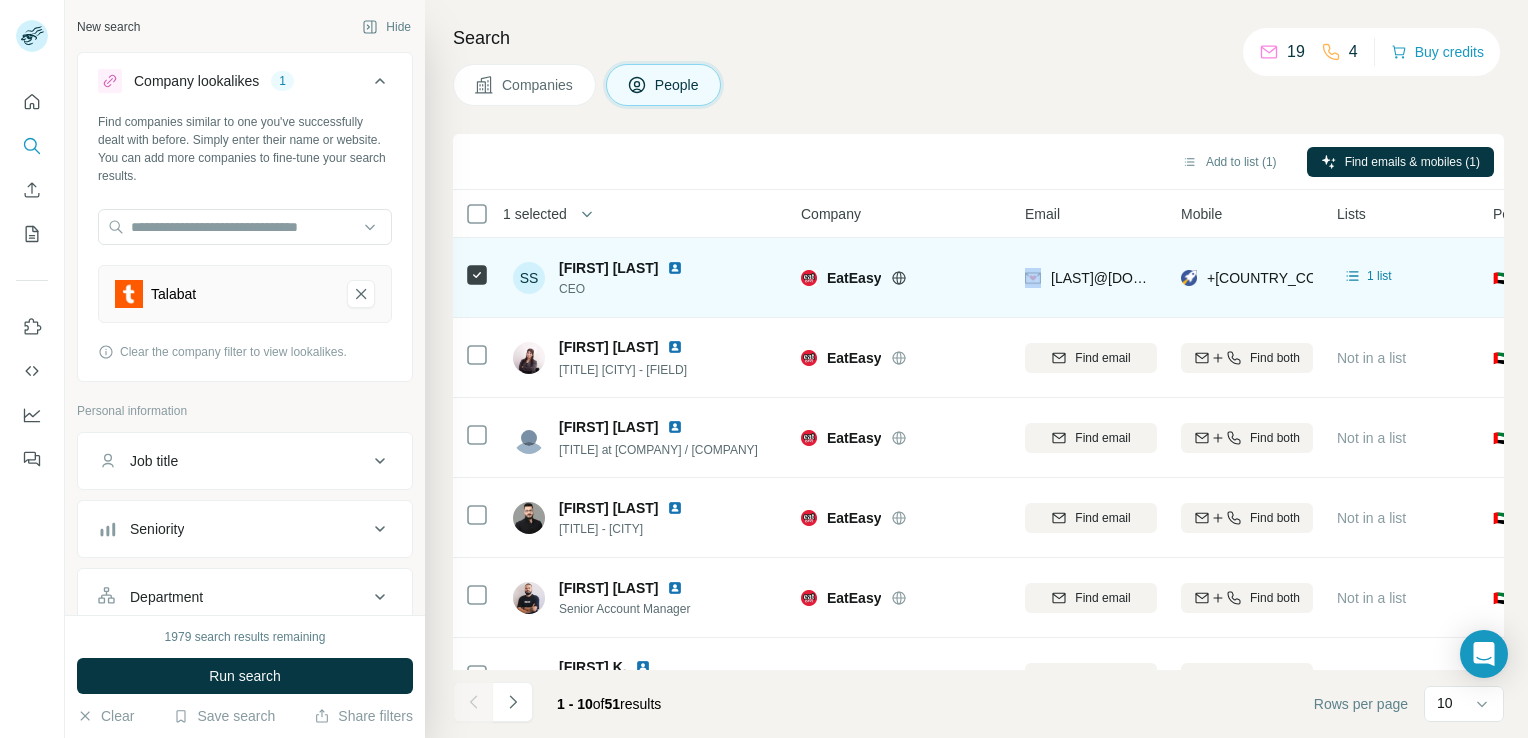 click on "EatEasy" at bounding box center [901, 277] 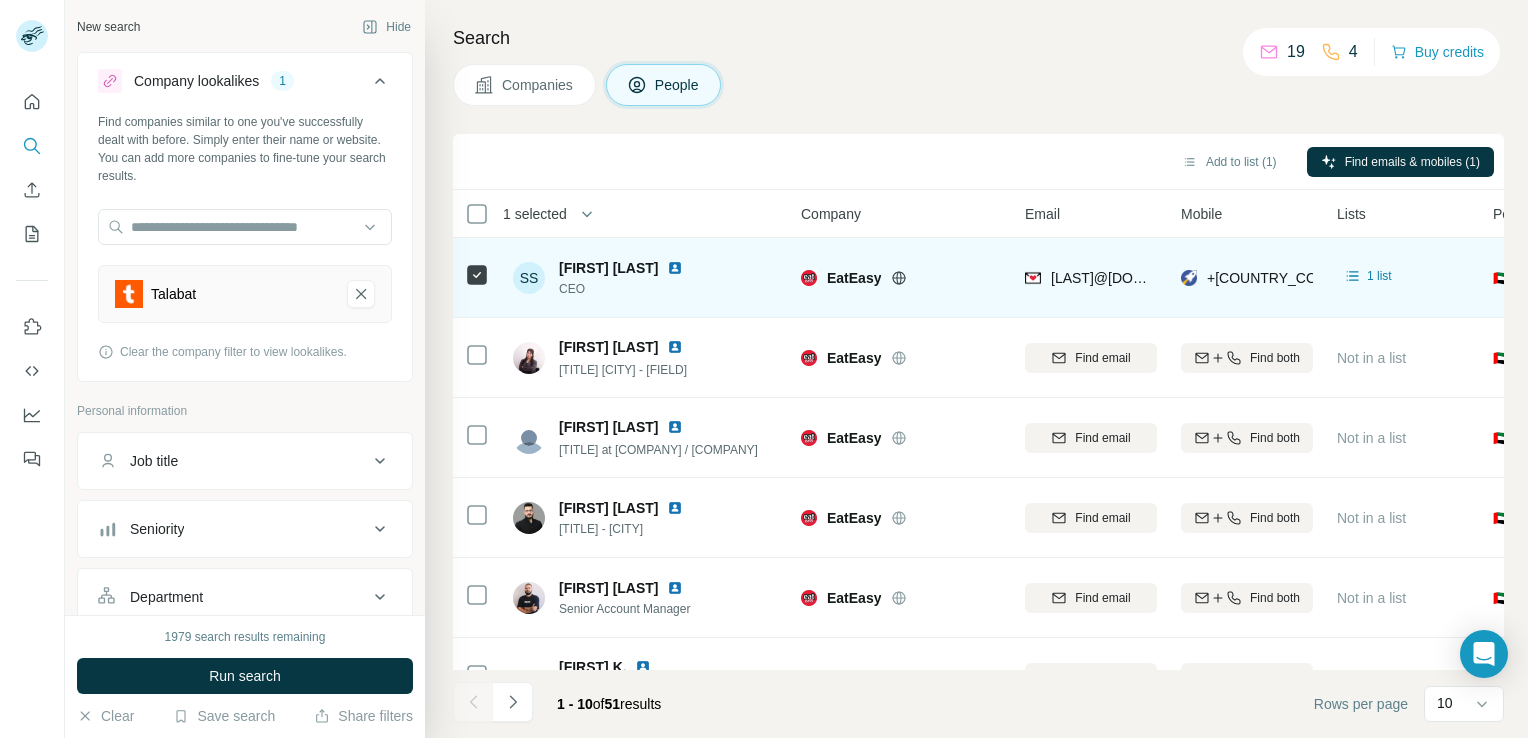 click 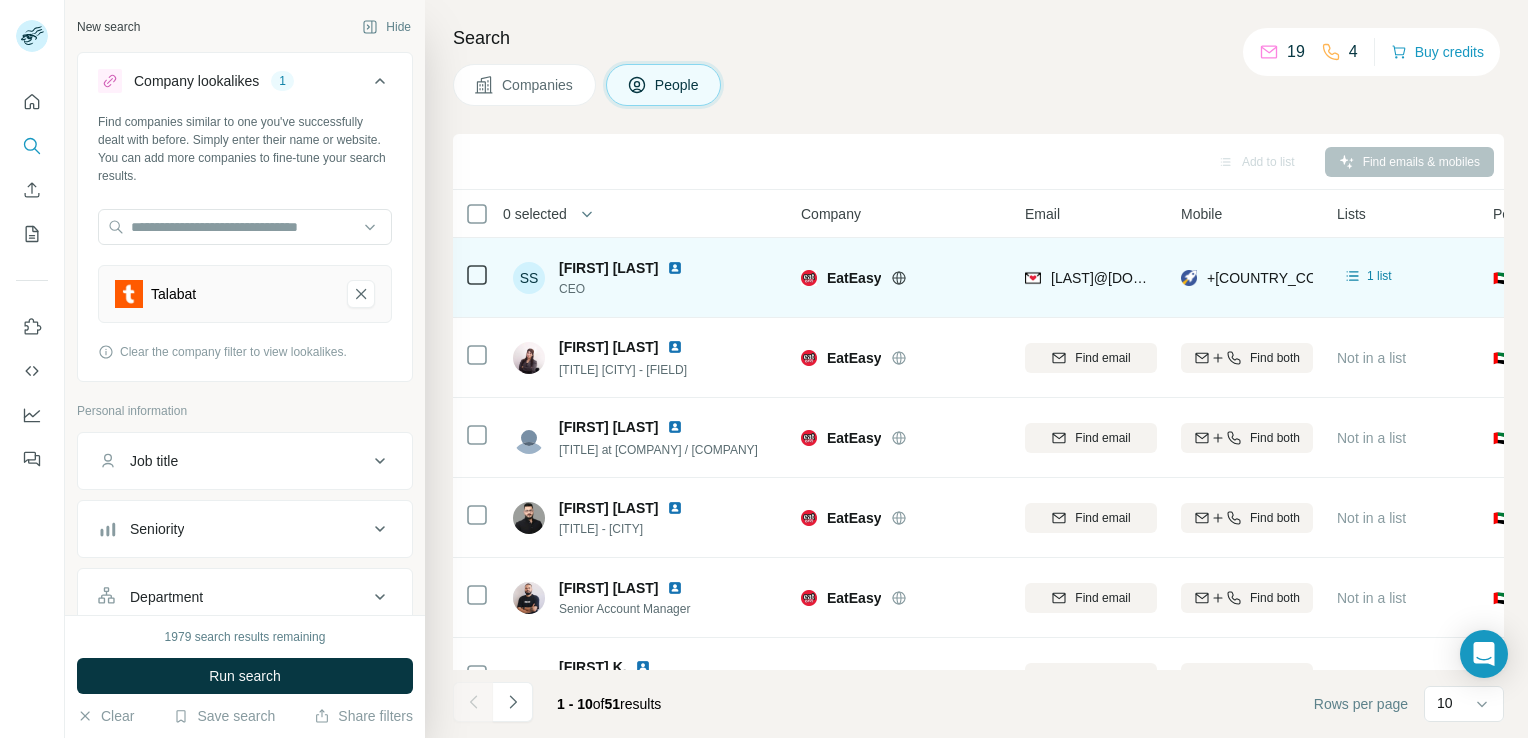 click on "EatEasy" at bounding box center (901, 277) 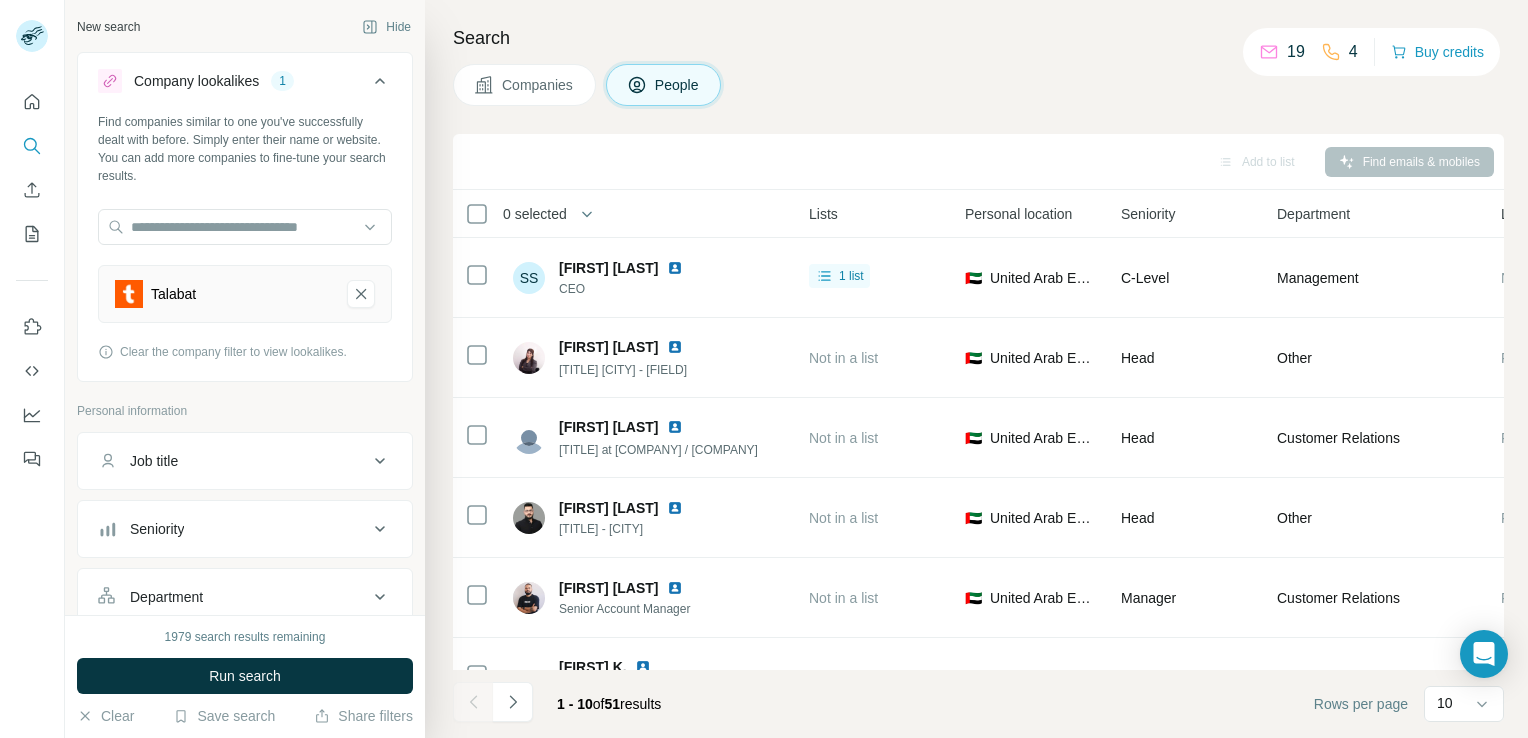 scroll, scrollTop: 0, scrollLeft: 531, axis: horizontal 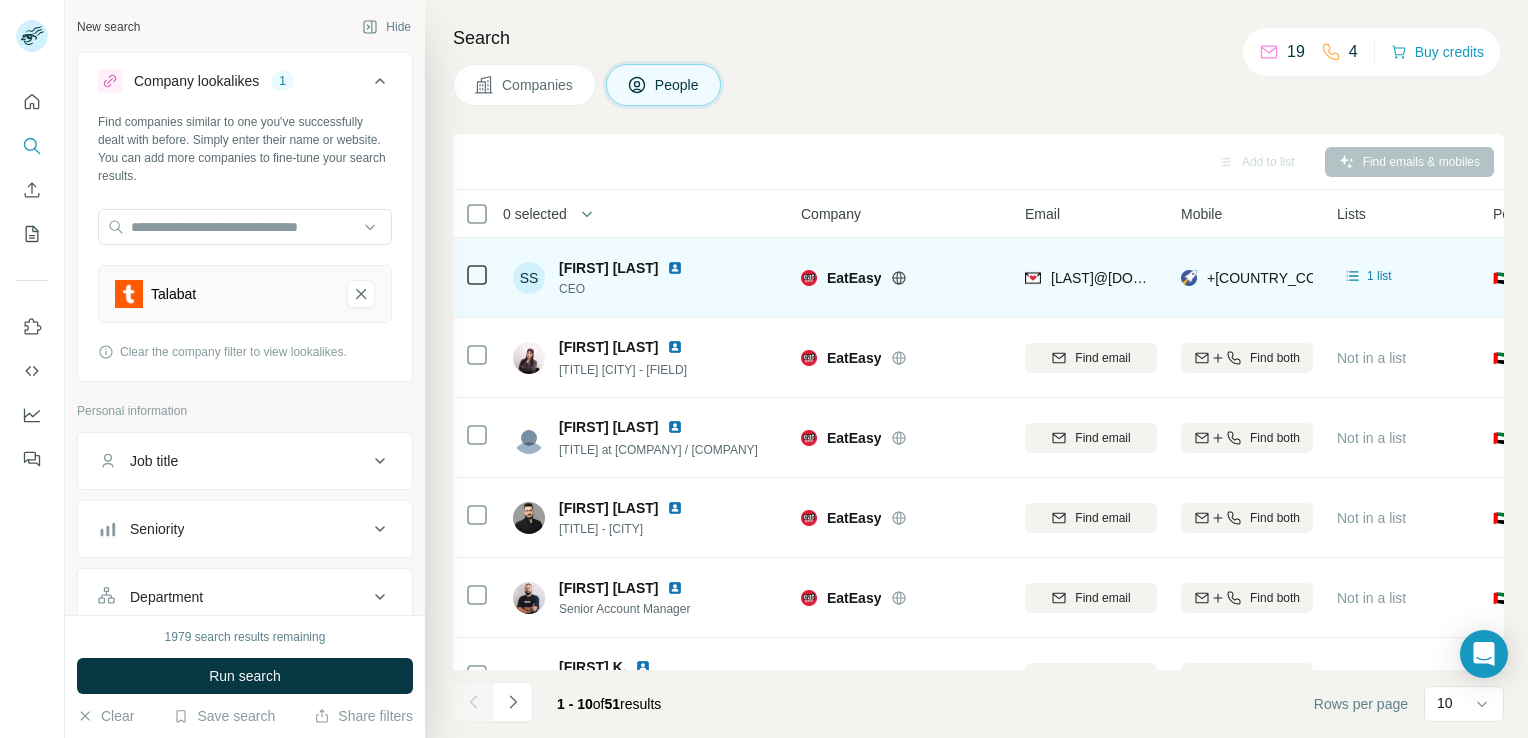 click at bounding box center [675, 268] 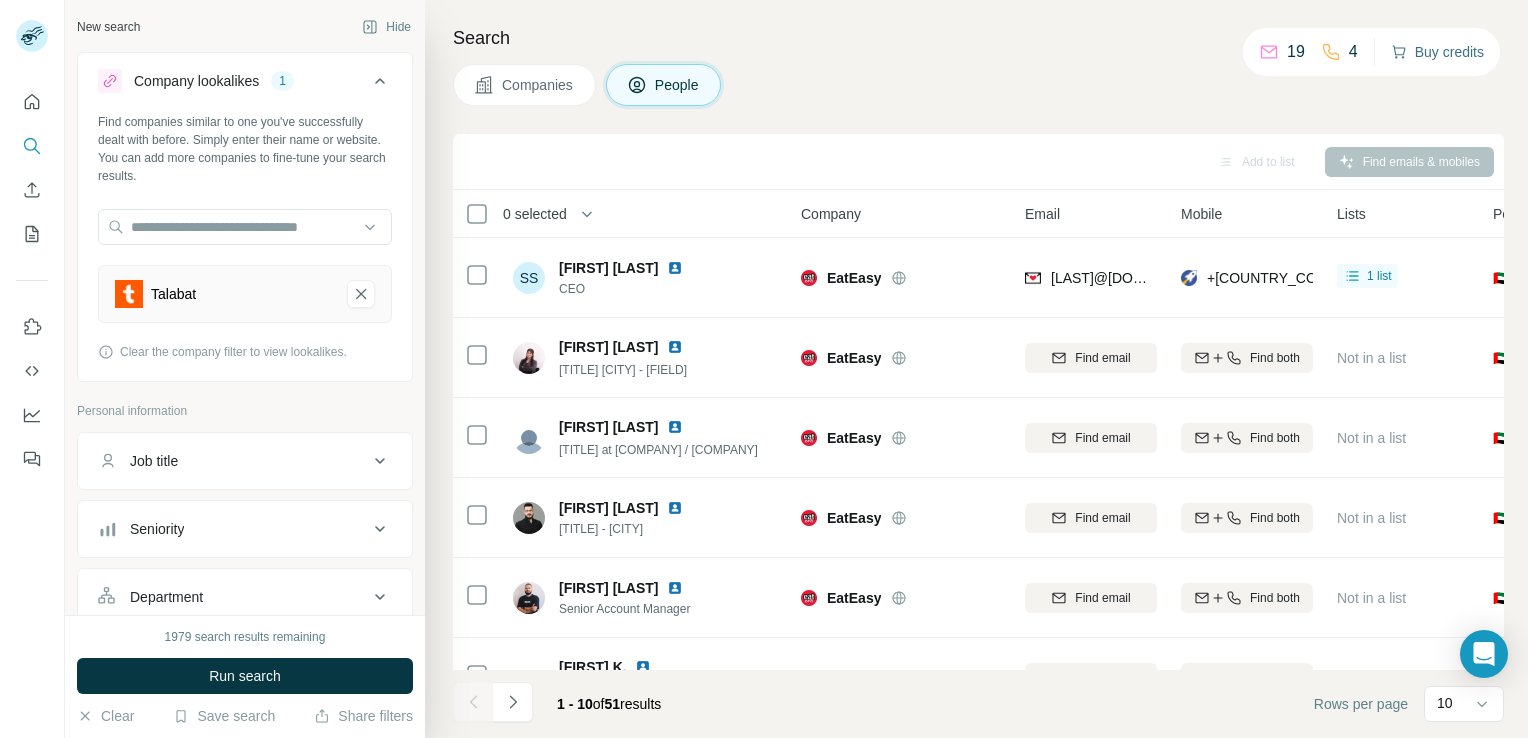 click on "Buy credits" at bounding box center [1437, 52] 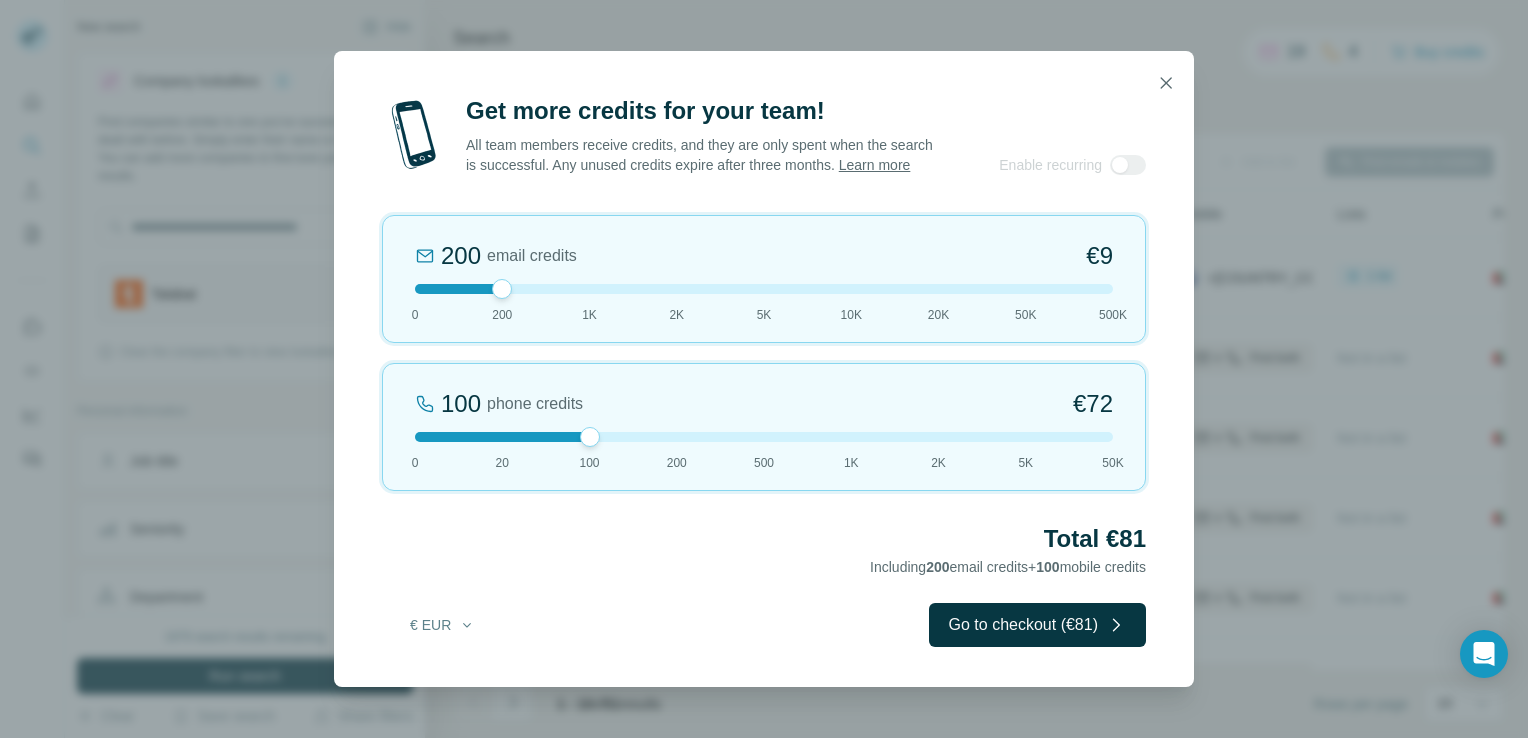 drag, startPoint x: 501, startPoint y: 434, endPoint x: 580, endPoint y: 429, distance: 79.15807 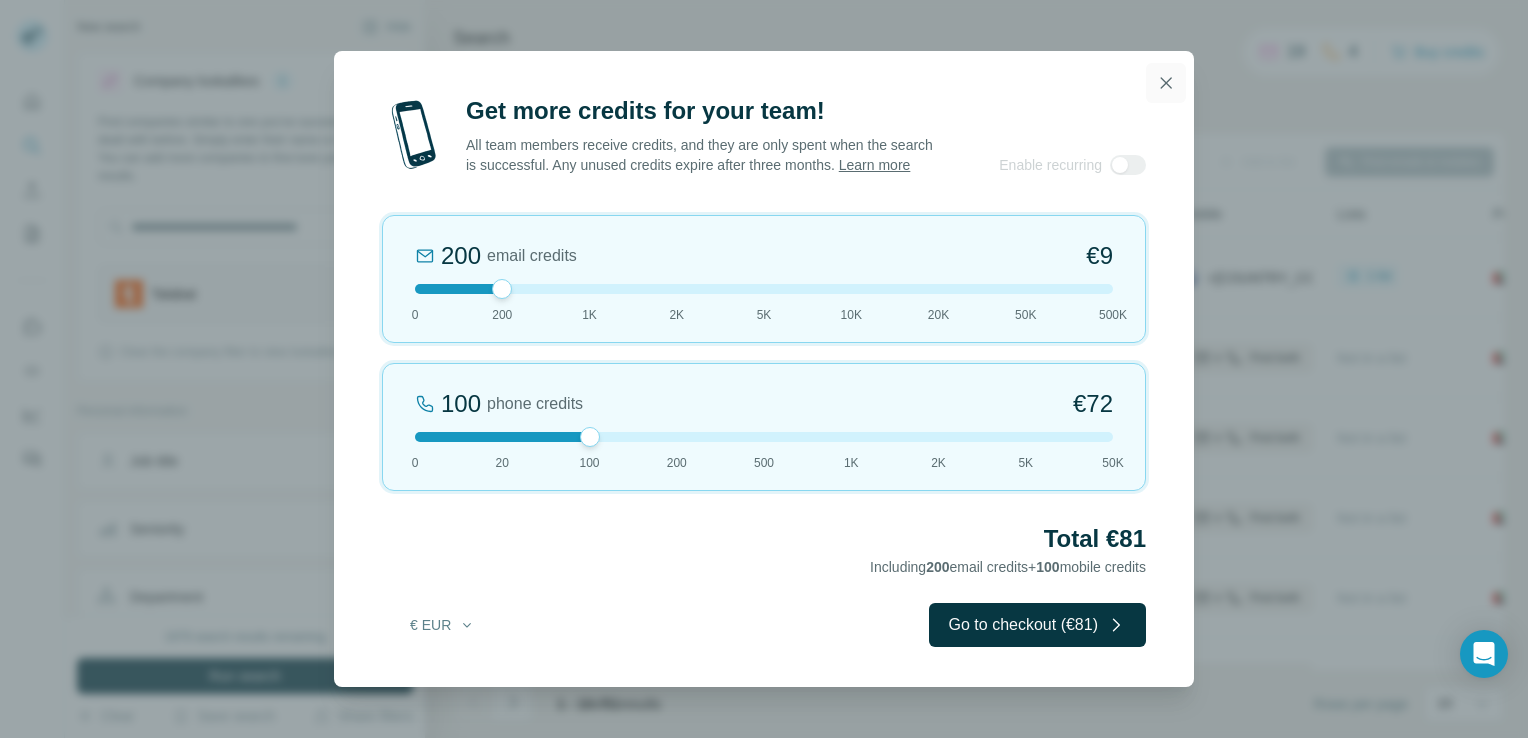 click 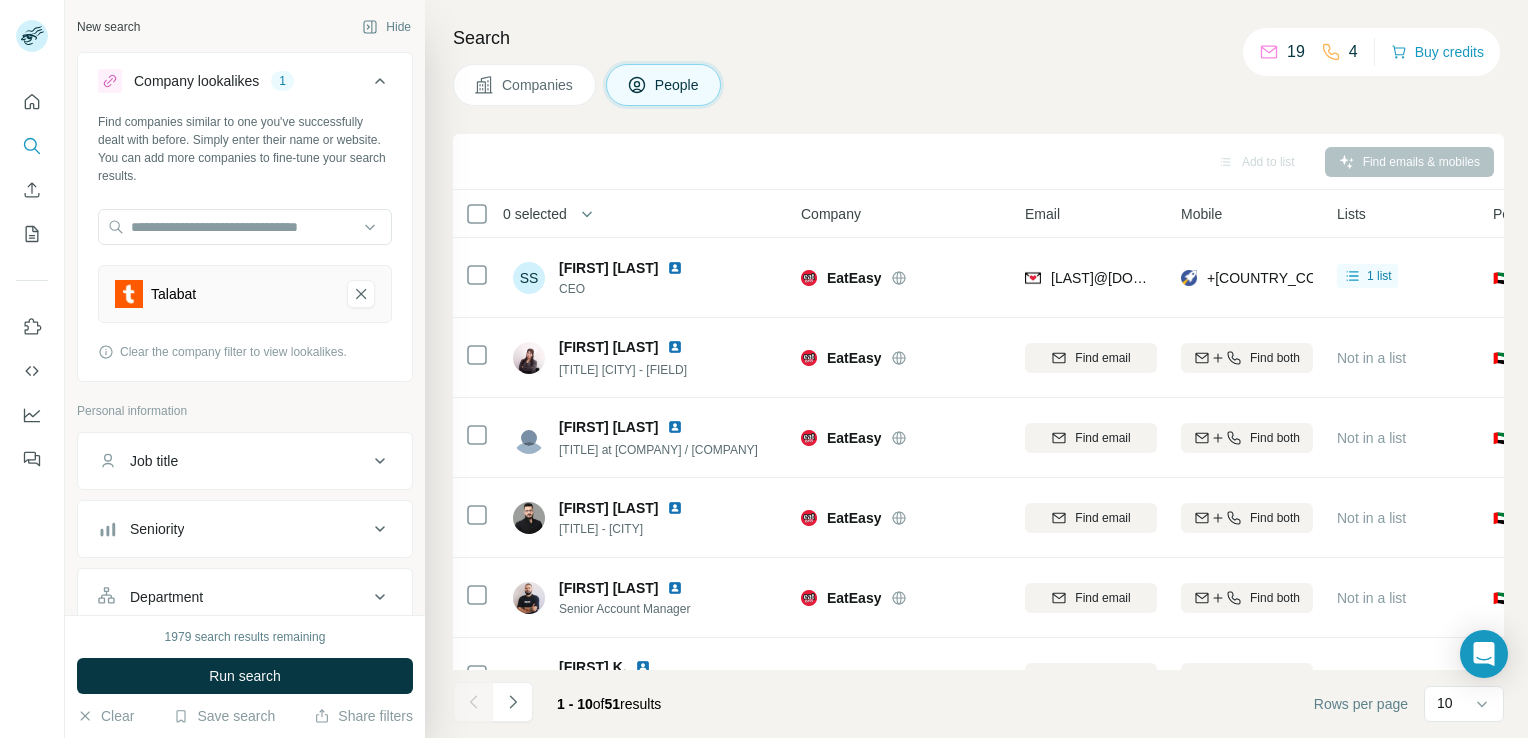 click on "Search Companies People Add to list Find emails & mobiles 0 selected People Company Email Mobile Lists Personal location Seniority Department Landline SS Safarath S K CEO EatEasy safarath@example.com +971501516853 1 list 🇦🇪 United Arab Emirates C-Level Management Not found Afra Khateeb City Head Abu Dhabi - Sales & Account Management EatEasy Find email Find both Not in a list 🇦🇪 United Arab Emirates Head Other Find email first Akash Dhawale Head of Key Accounts at Etisalat Smiles / Eateasy EatEasy Find email Find both Not in a list 🇦🇪 United Arab Emirates Head Customer Relations Find email first Tanzeel K. City Head - Dubai EatEasy Find email Find both Not in a list 🇦🇪 United Arab Emirates Head Other Find email first Adarsh Patil Senior Account Manager EatEasy Find email Find both Not in a list 🇦🇪 United Arab Emirates Manager Customer Relations Find email first Aftab K. Senior Analytics Manager EatEasy Find email Find both Not in a list 🇦🇪 United Arab Emirates Manager India" at bounding box center [976, 369] 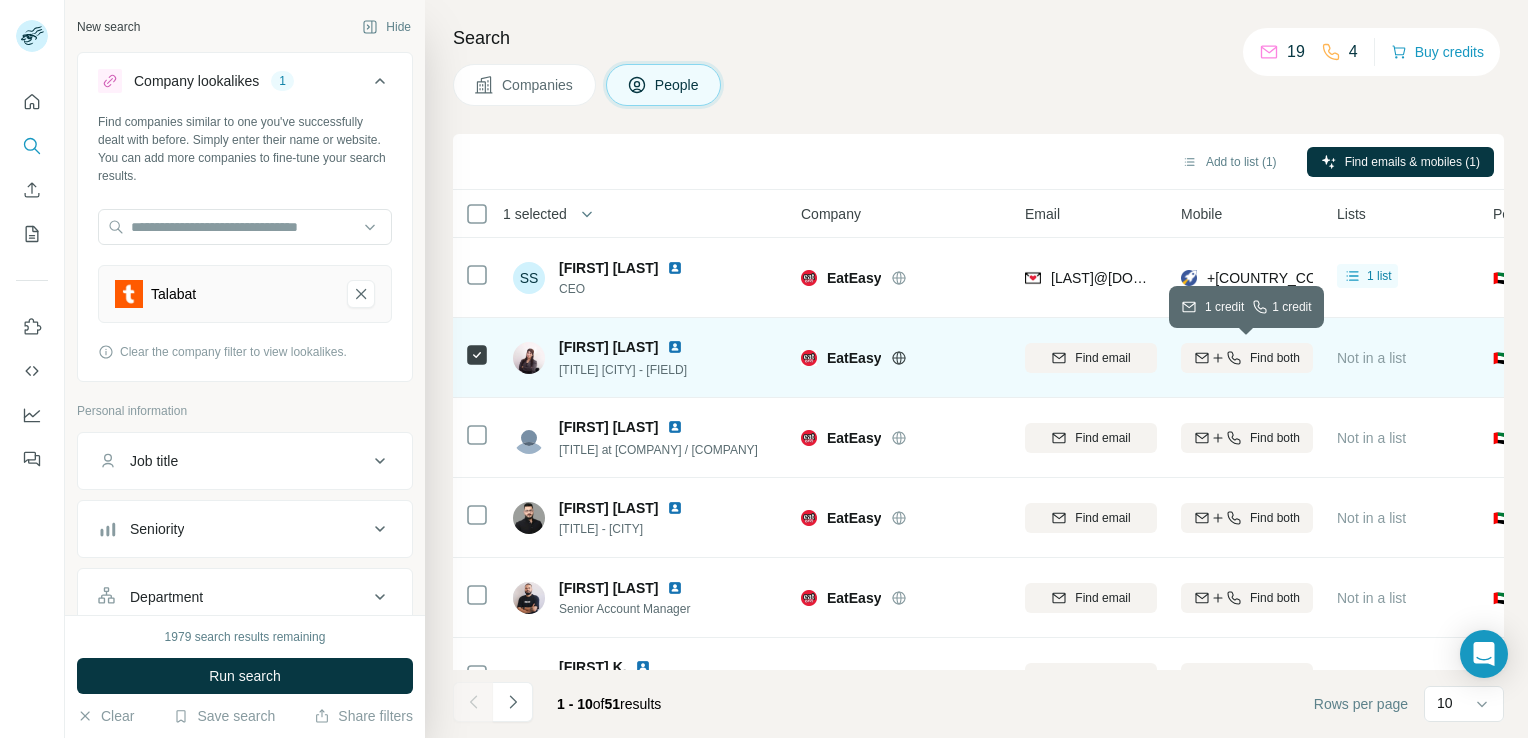 click on "Find both" at bounding box center (1275, 358) 